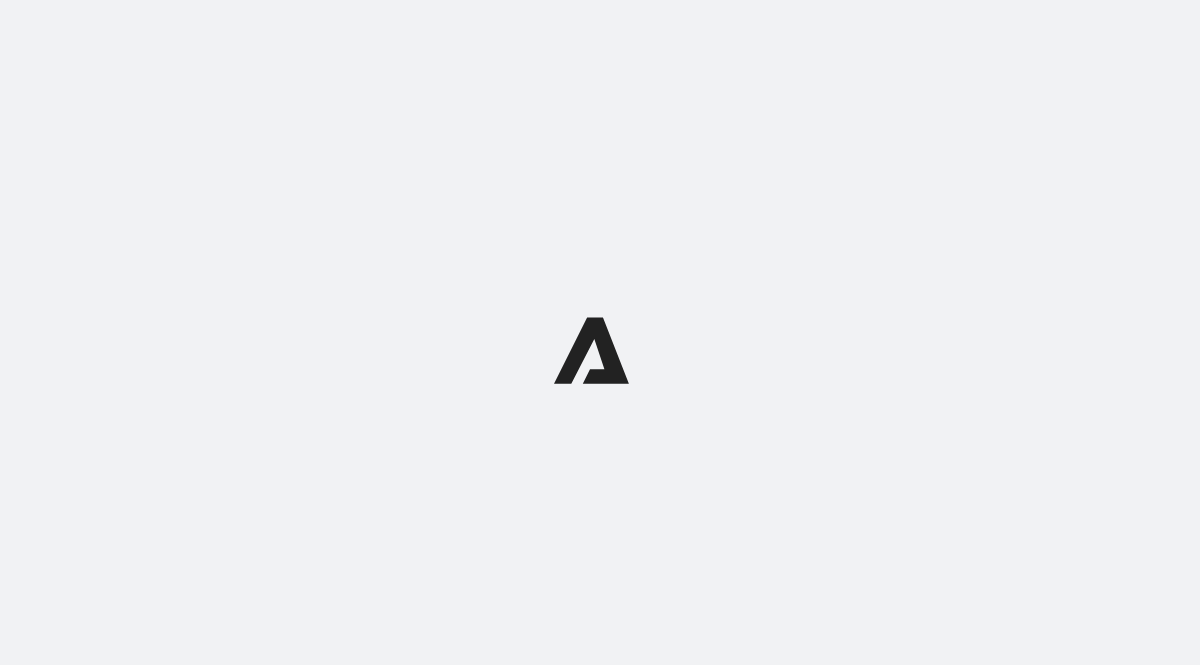 scroll, scrollTop: 0, scrollLeft: 0, axis: both 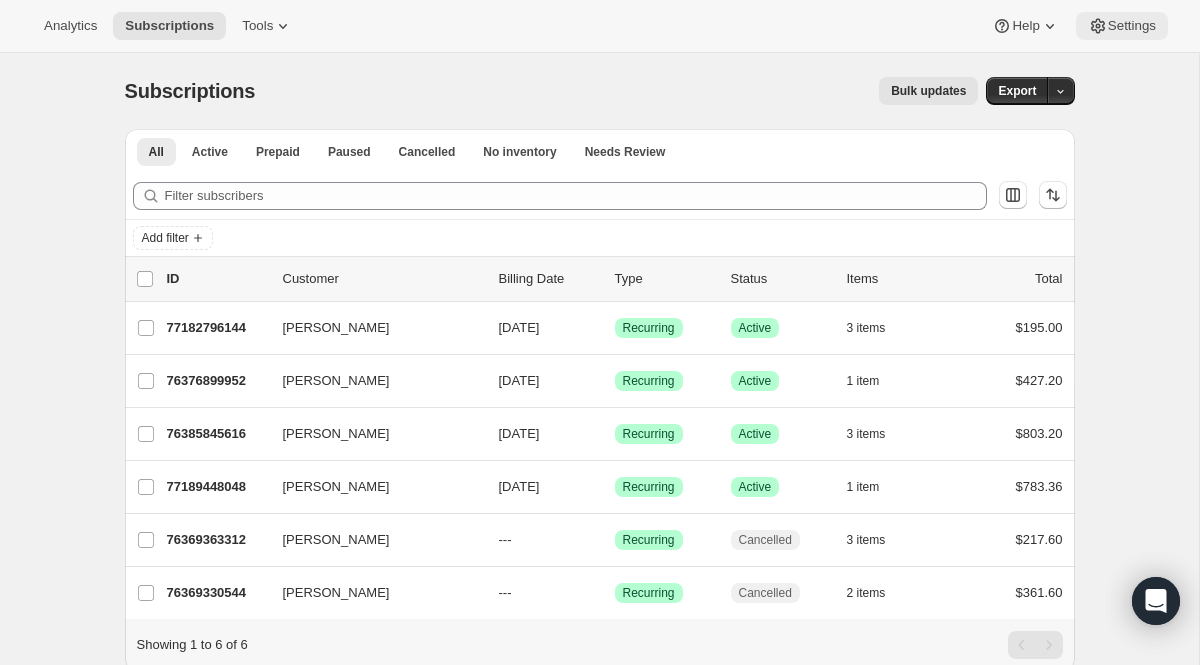 click on "Settings" at bounding box center (1132, 26) 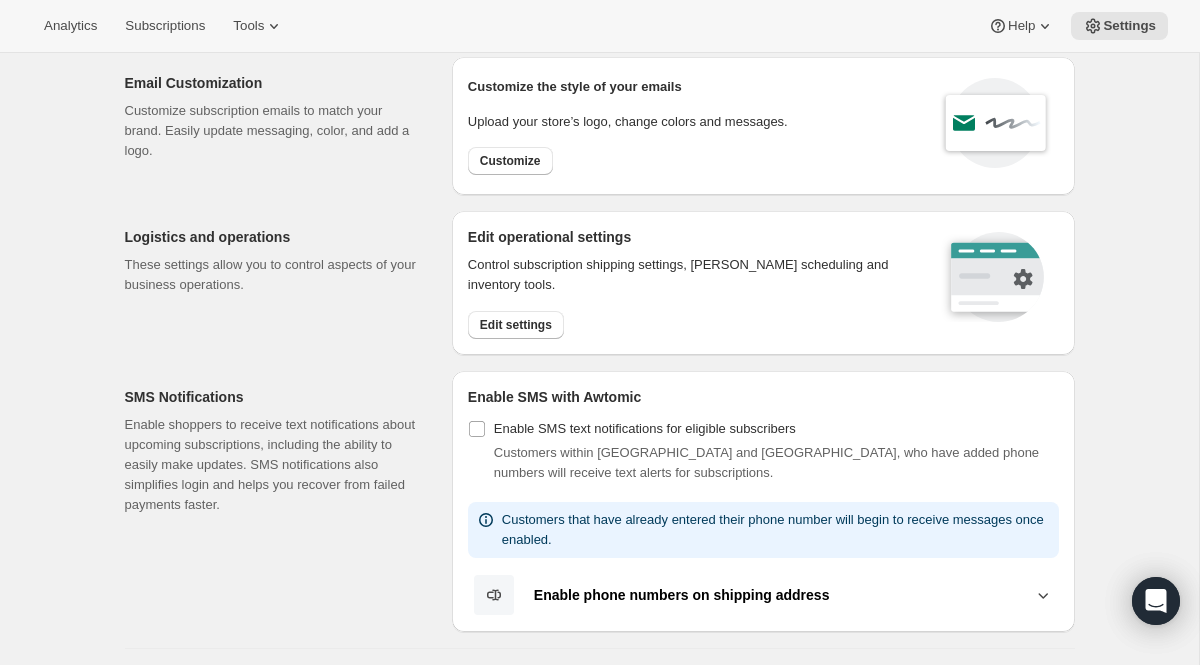 scroll, scrollTop: 91, scrollLeft: 0, axis: vertical 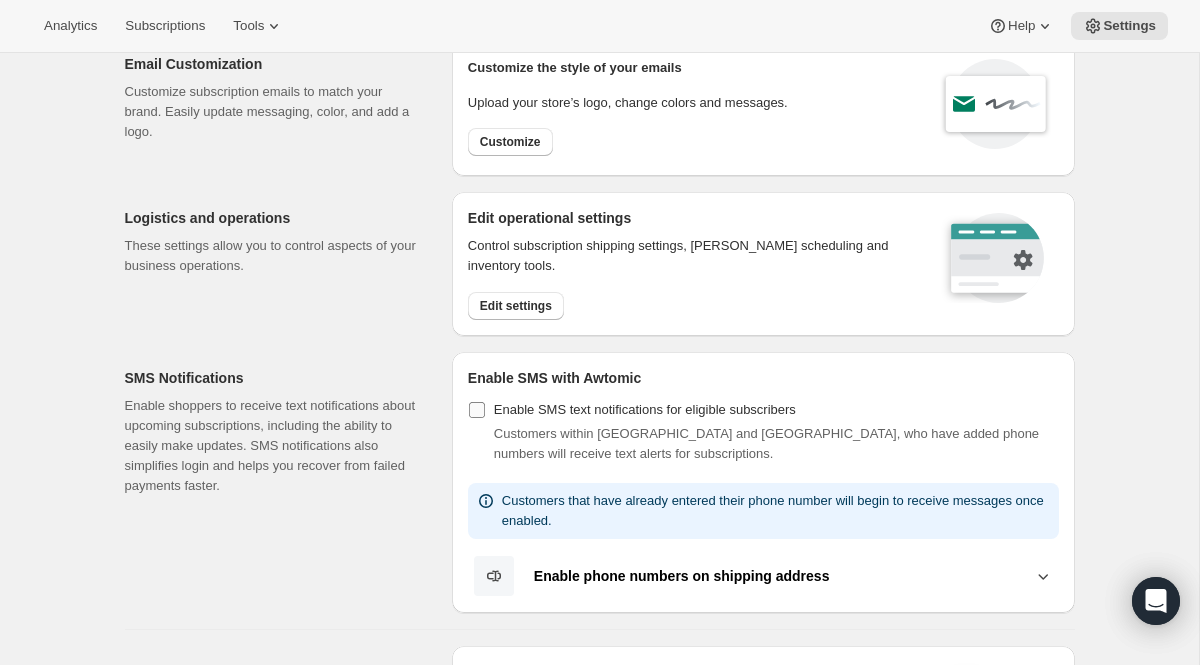 click on "Enable SMS text notifications for eligible subscribers" at bounding box center (632, 410) 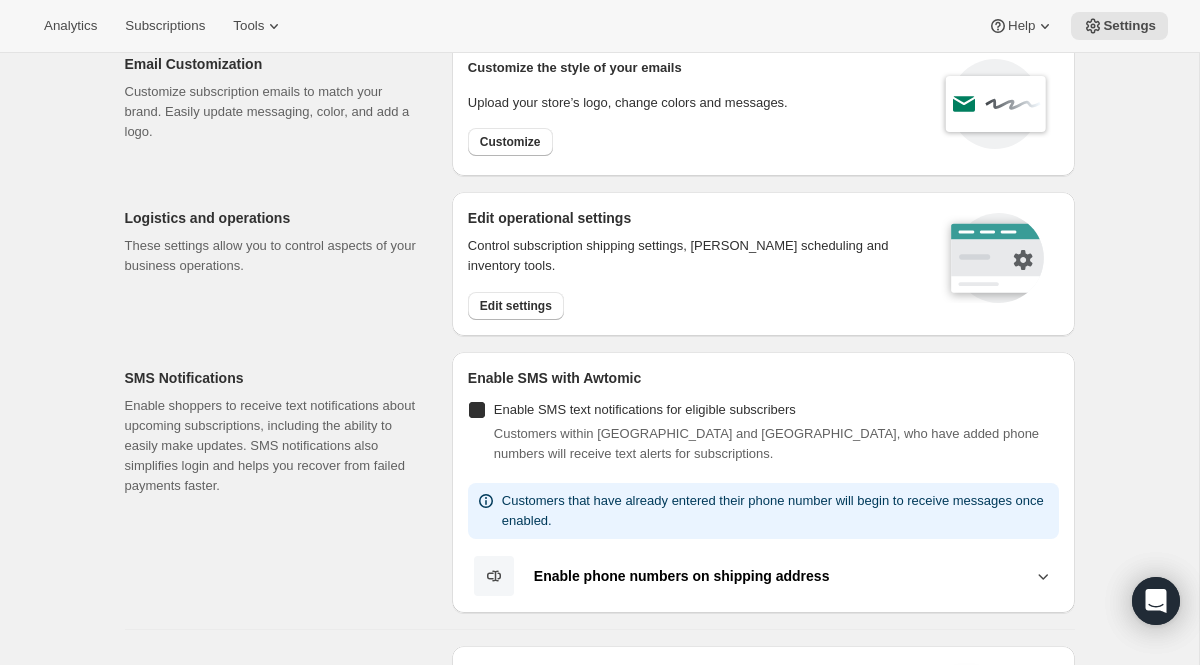 checkbox on "true" 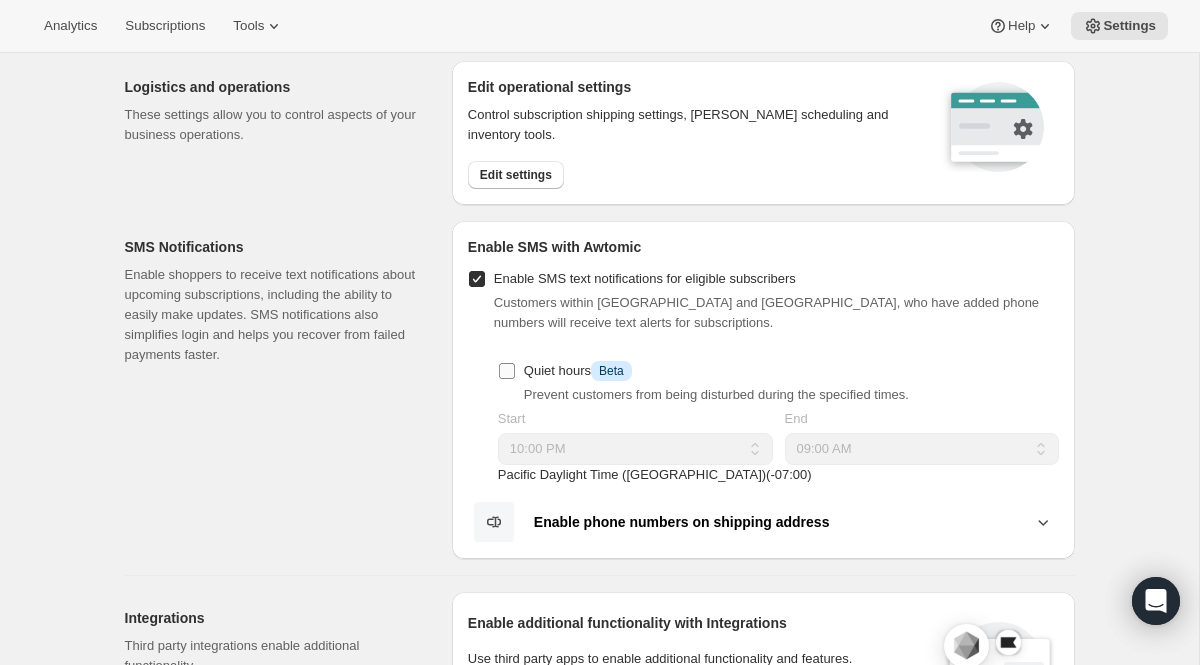 scroll, scrollTop: 240, scrollLeft: 0, axis: vertical 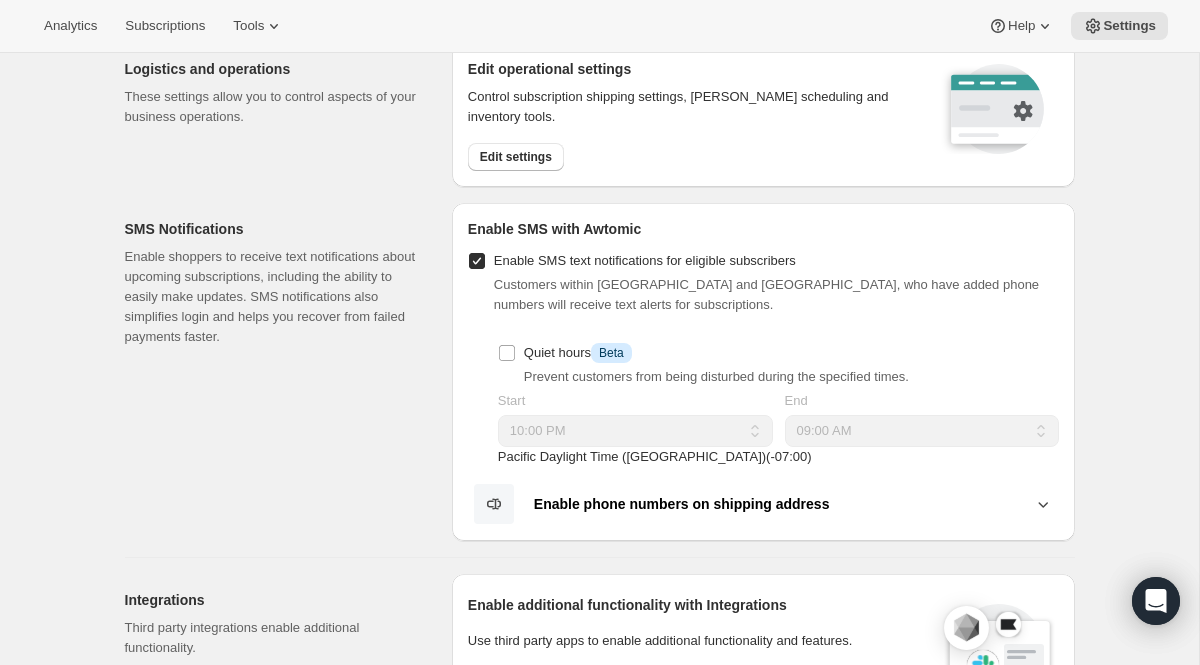 click on "Enable phone numbers on shipping address" at bounding box center (682, 504) 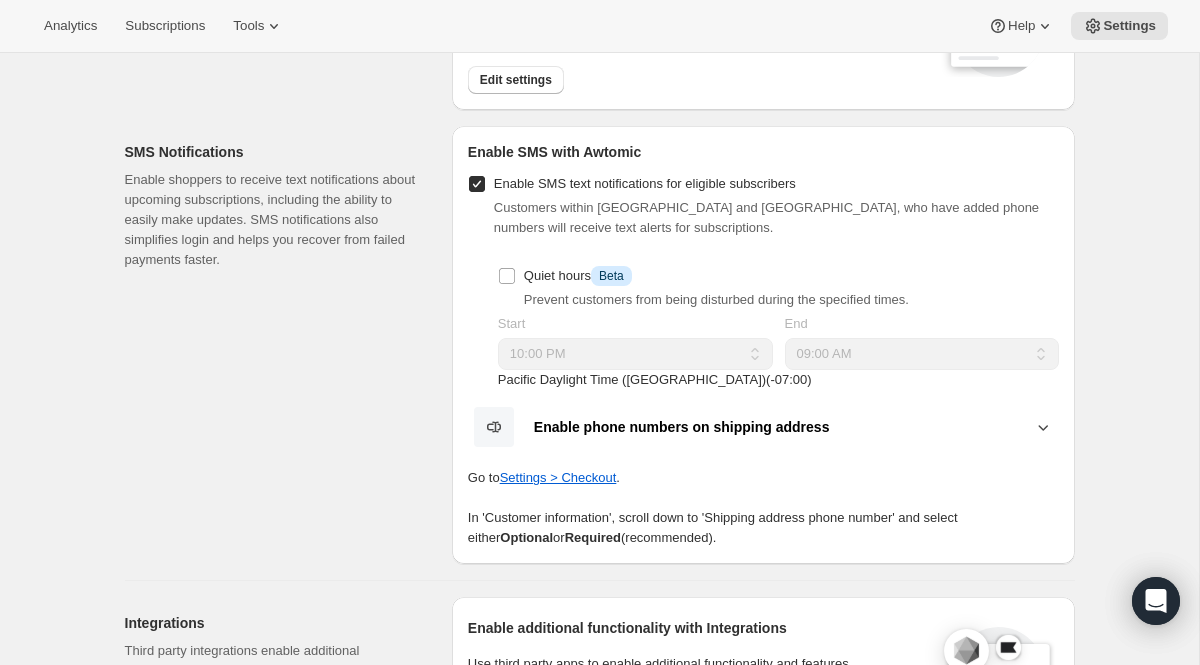 scroll, scrollTop: 319, scrollLeft: 0, axis: vertical 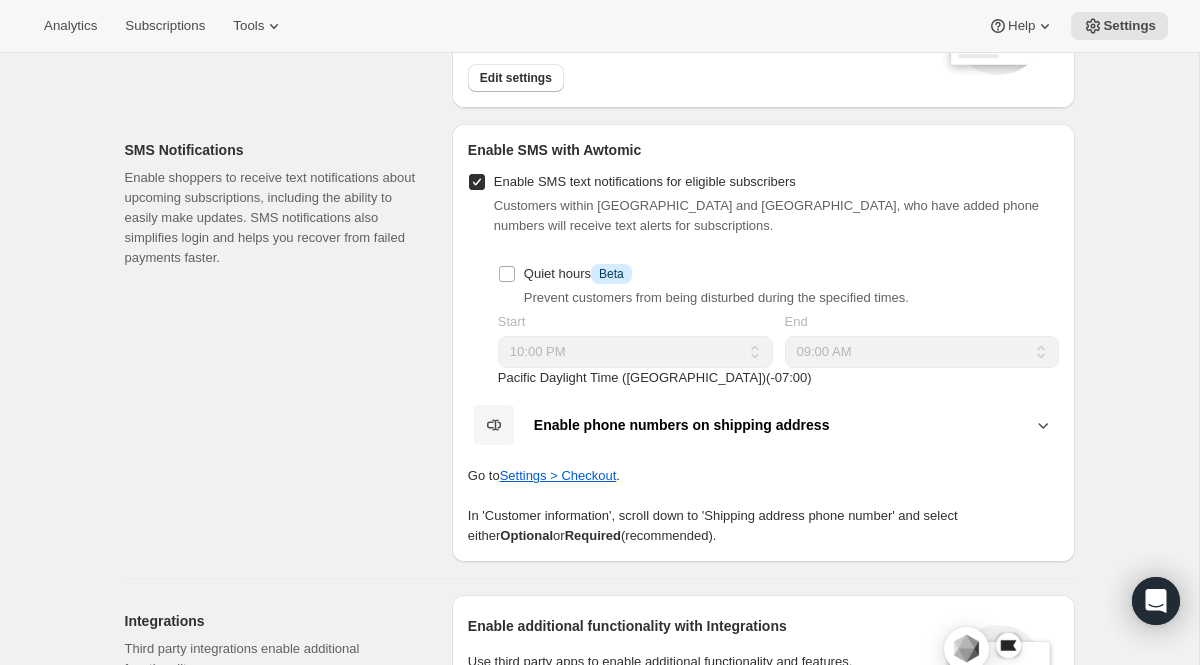 click on "Enable phone numbers on shipping address" at bounding box center [763, 425] 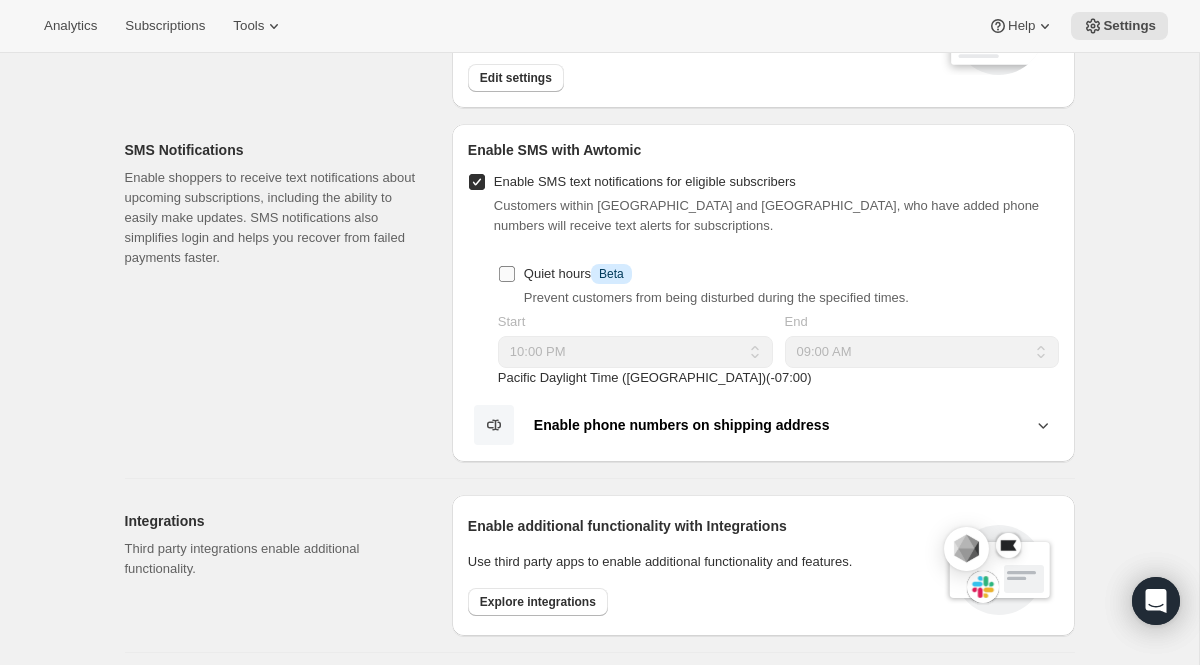 click on "Quiet hours  Info Beta" at bounding box center [578, 274] 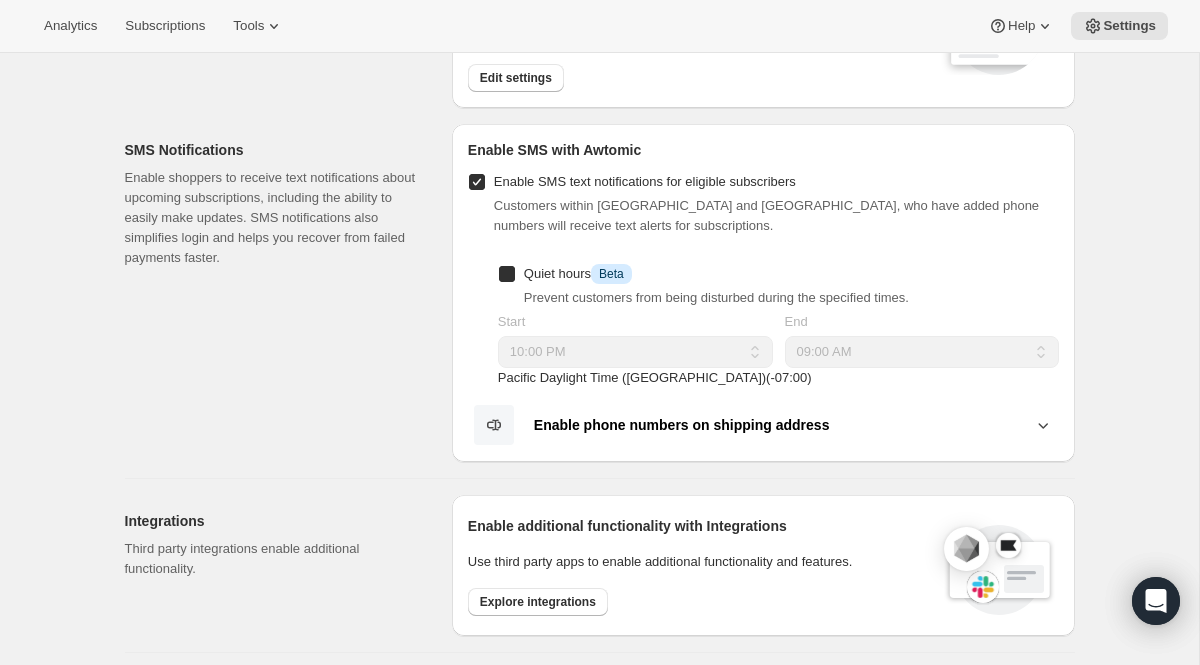 checkbox on "true" 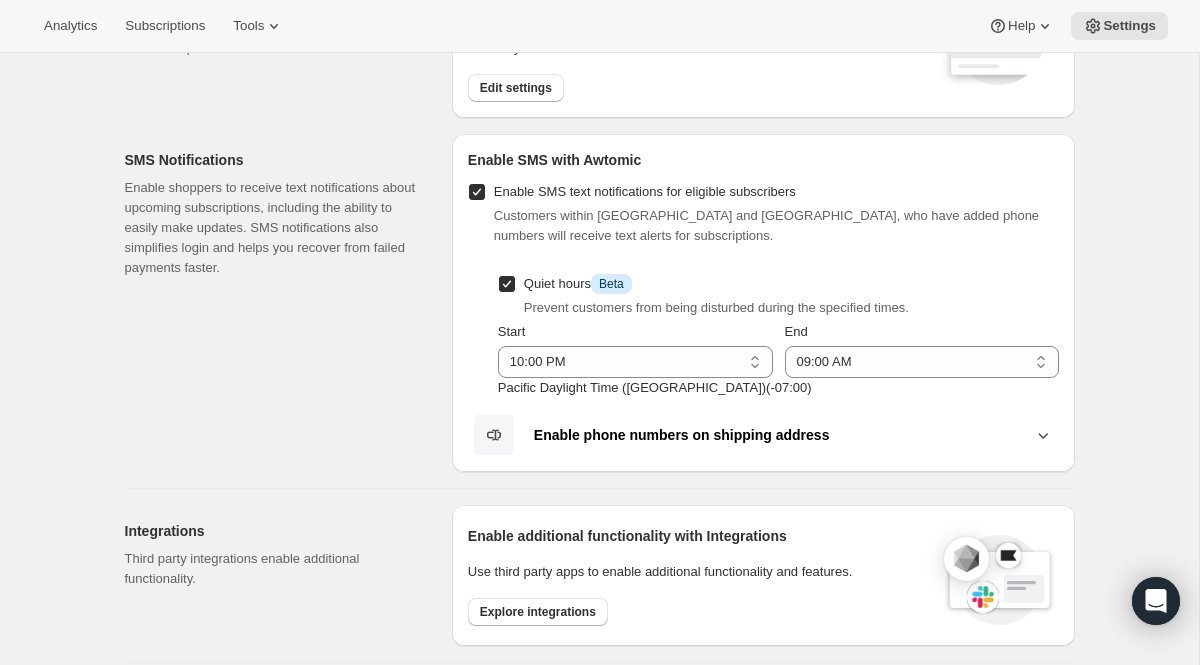 scroll, scrollTop: 286, scrollLeft: 0, axis: vertical 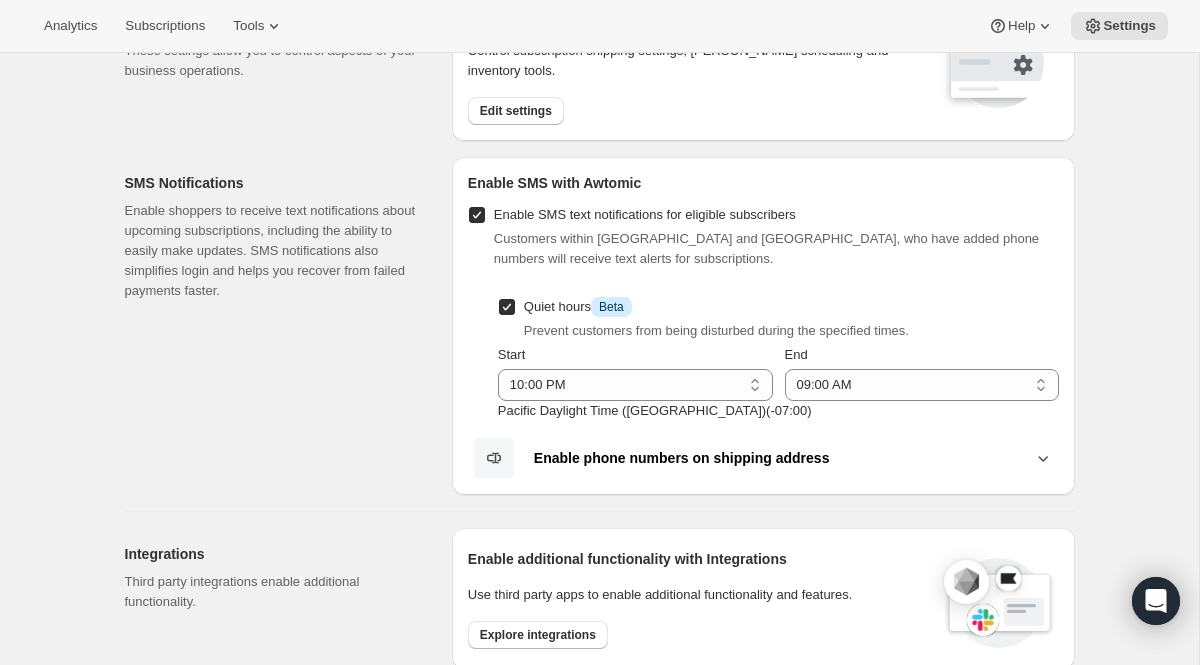 click on "Enable phone numbers on shipping address" at bounding box center (682, 458) 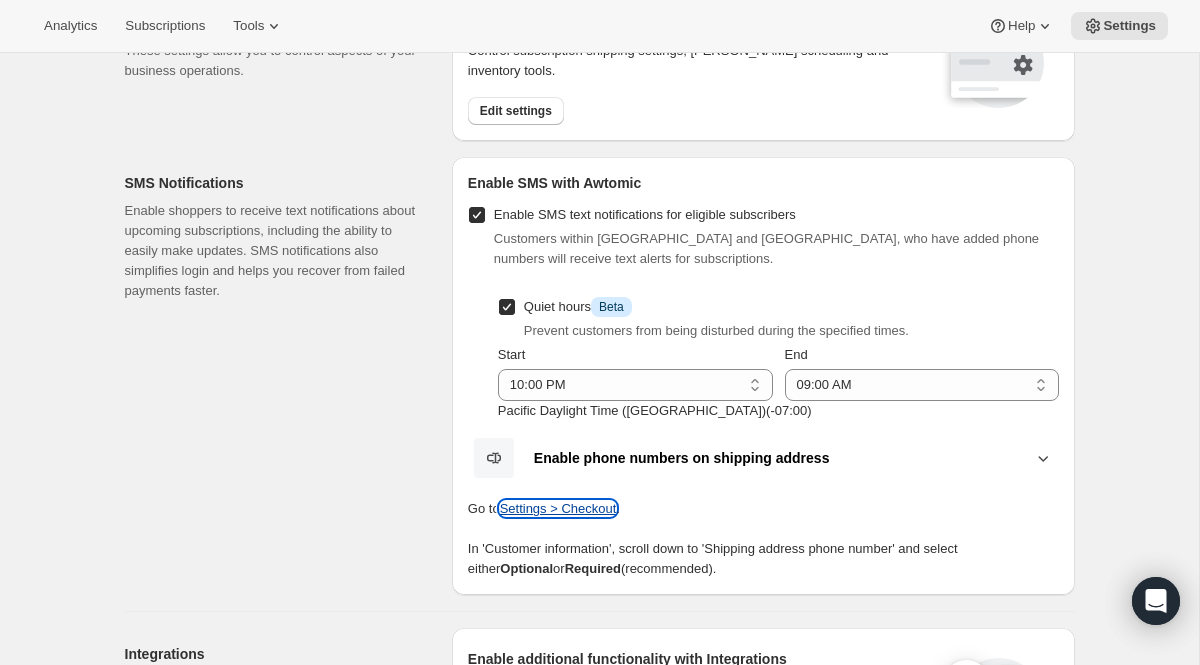 click on "Settings > Checkout" at bounding box center [558, 508] 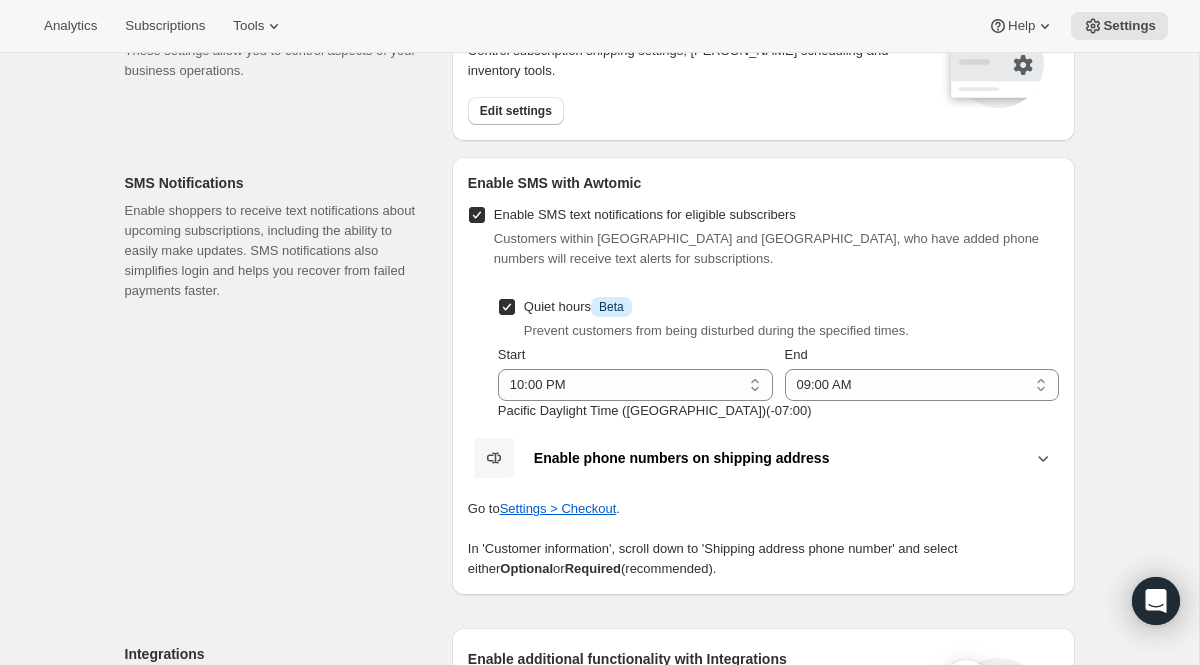 click on "Enable shoppers to receive text notifications about upcoming subscriptions, including the ability to easily make updates. SMS notifications also simplifies login and helps you recover from failed payments faster." at bounding box center (272, 251) 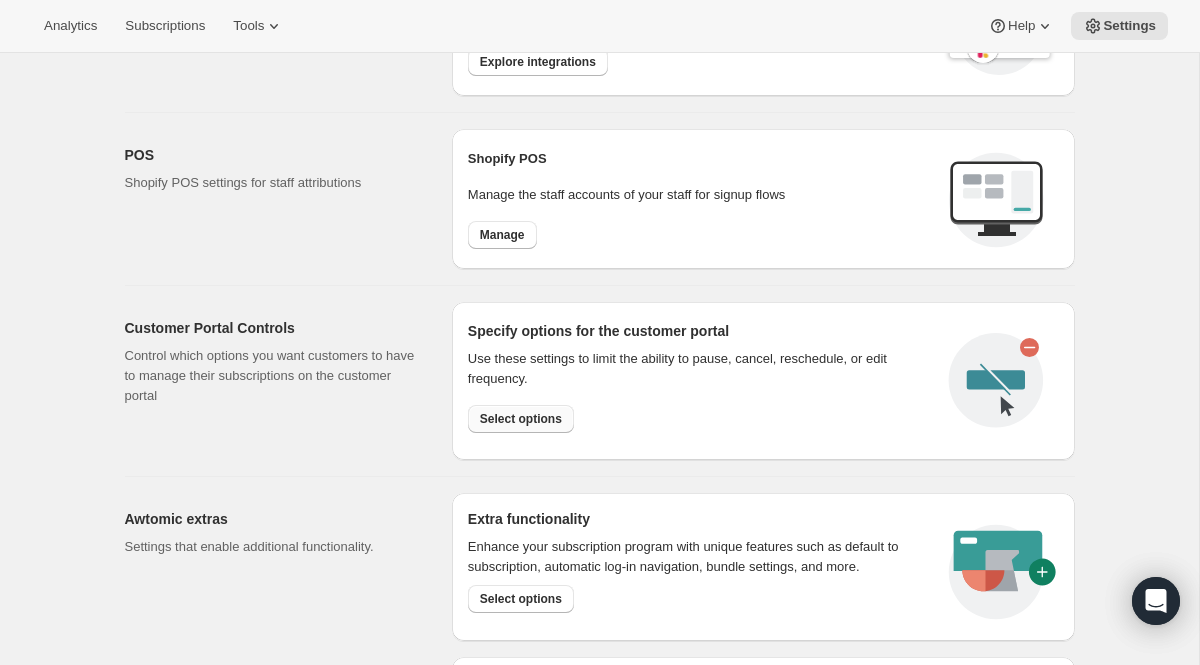 scroll, scrollTop: 964, scrollLeft: 0, axis: vertical 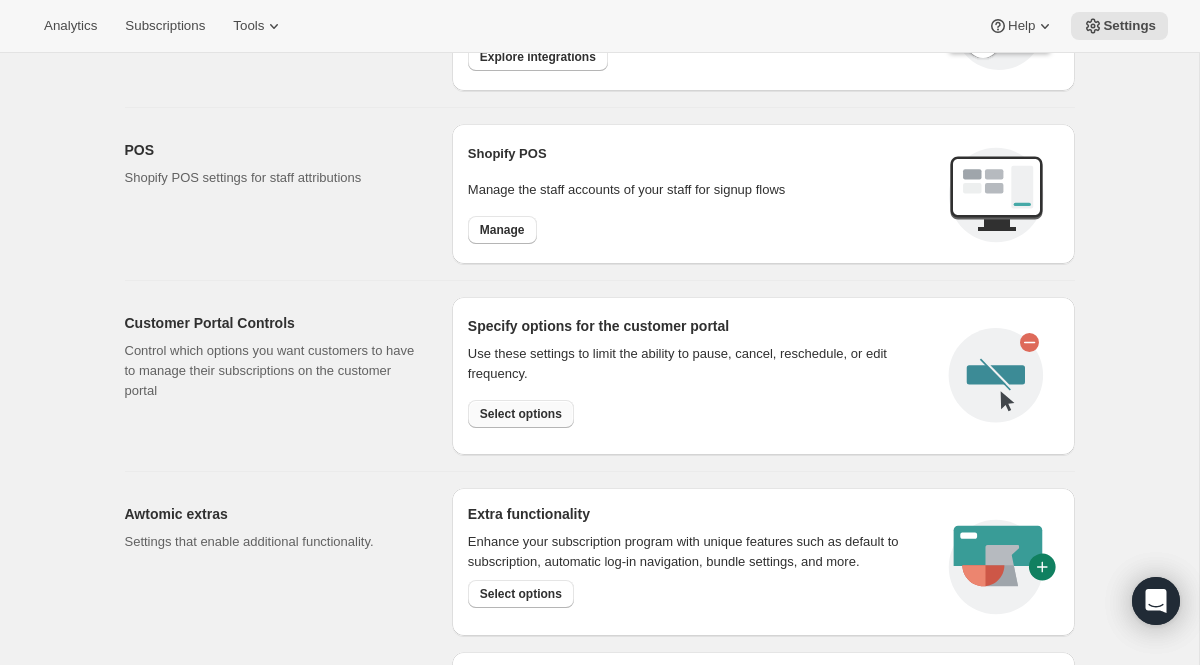 click on "Select options" at bounding box center (521, 414) 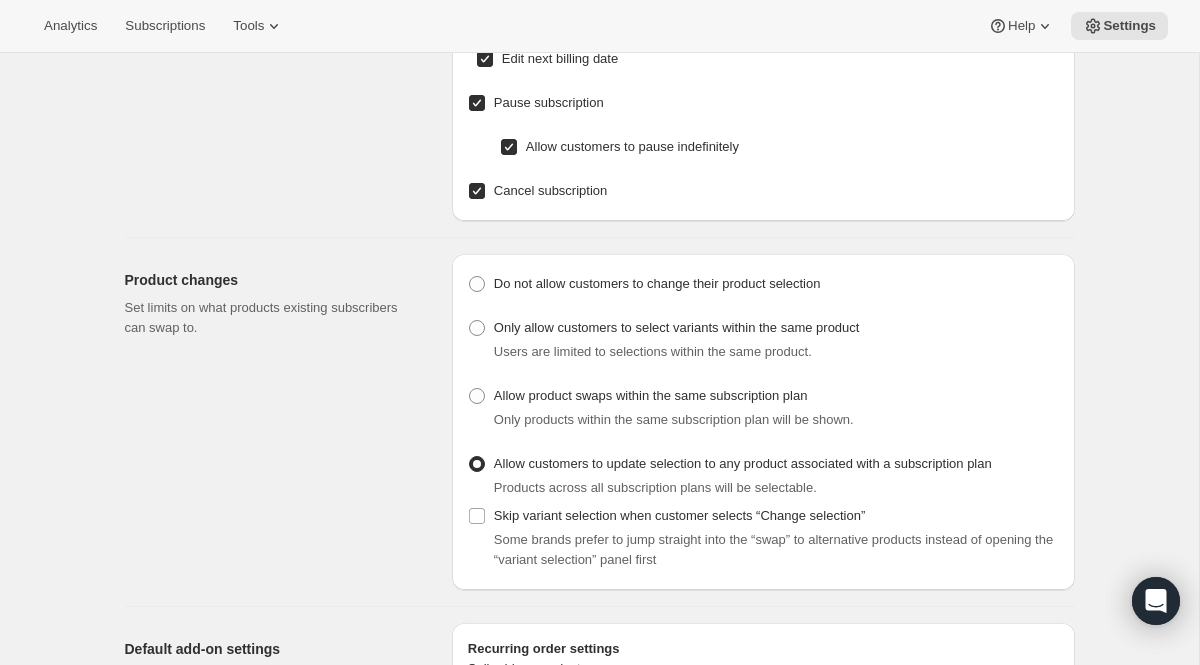 scroll, scrollTop: 0, scrollLeft: 0, axis: both 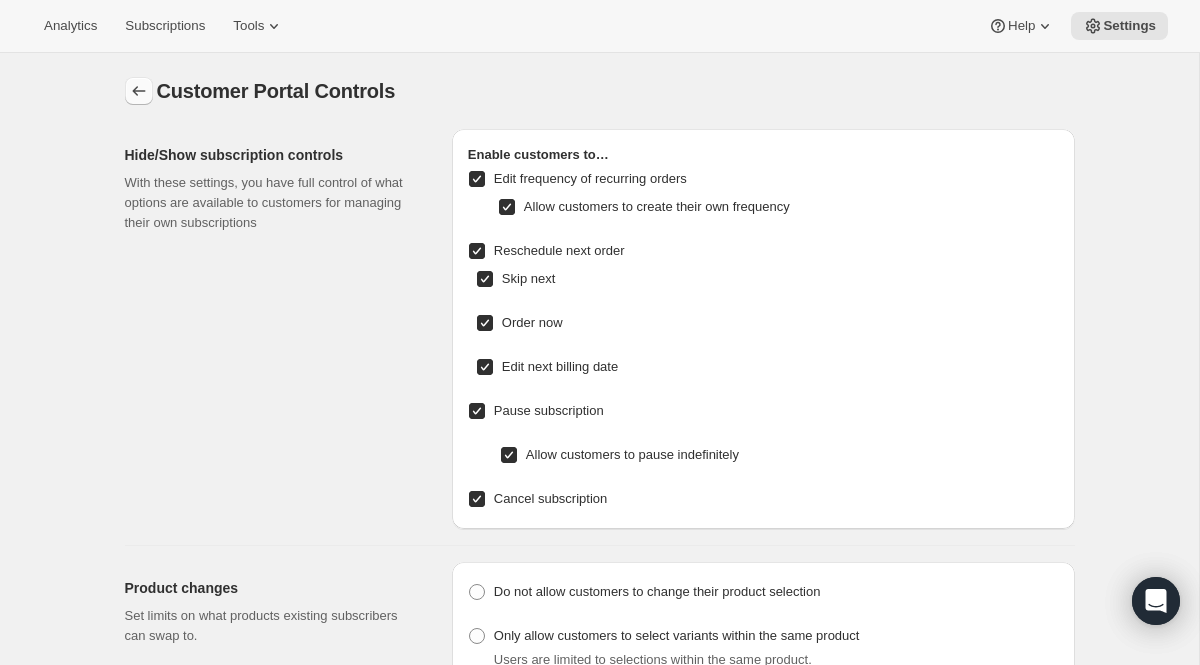 click 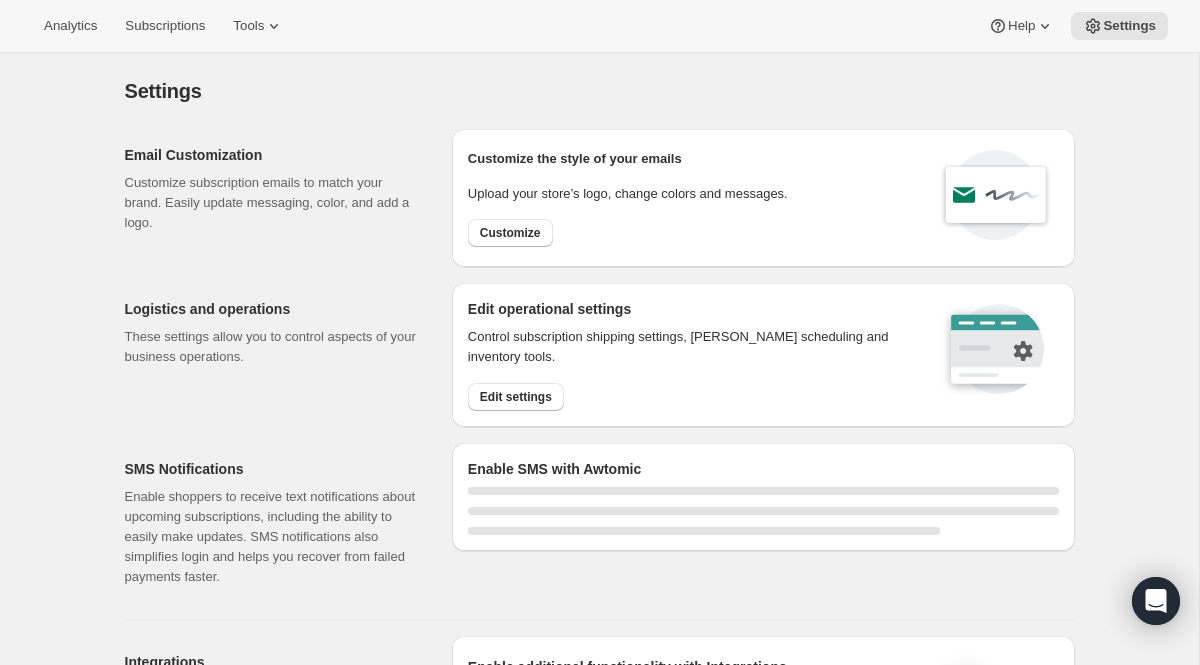 select on "22:00" 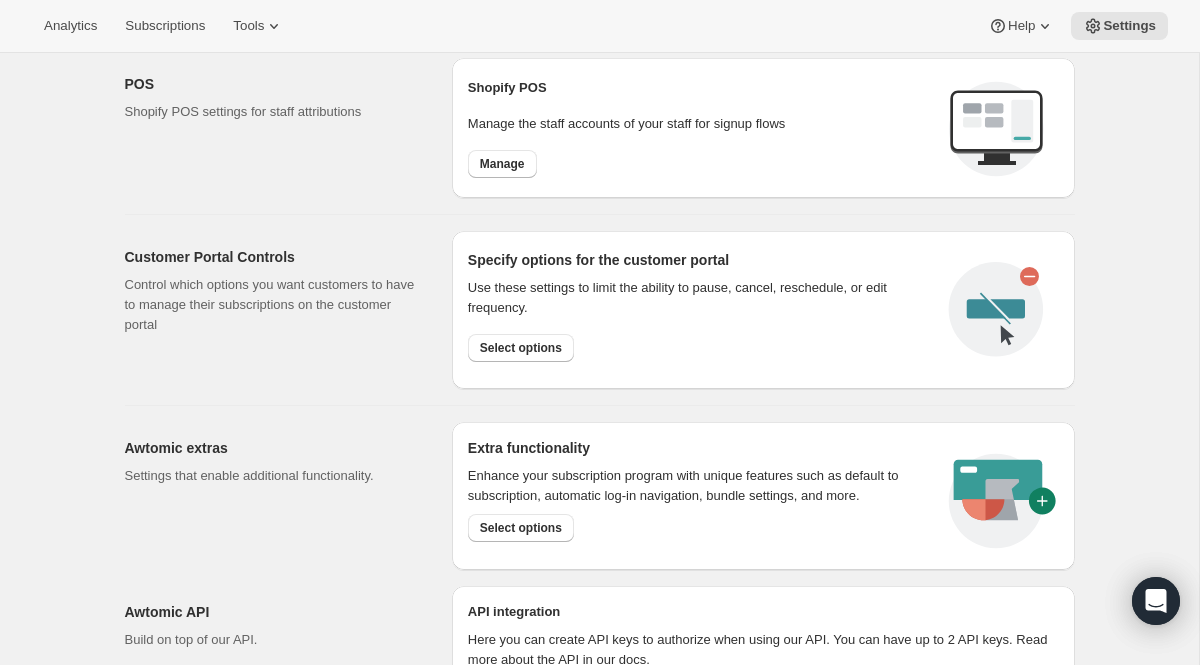 scroll, scrollTop: 1052, scrollLeft: 0, axis: vertical 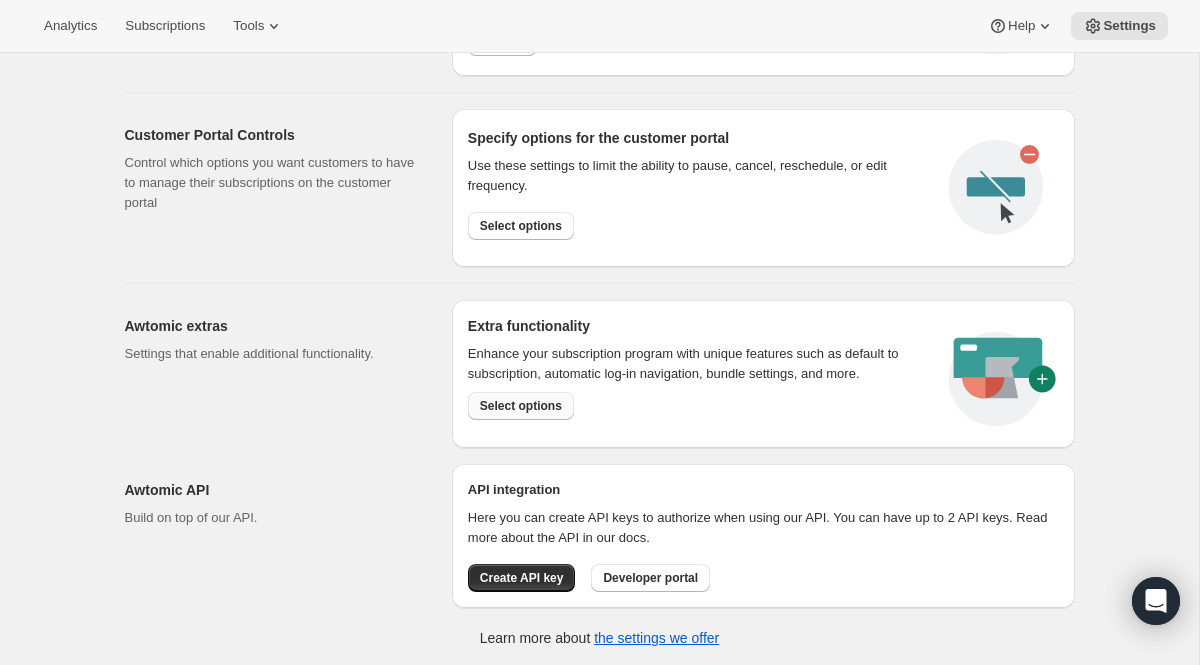 click on "Select options" at bounding box center (521, 406) 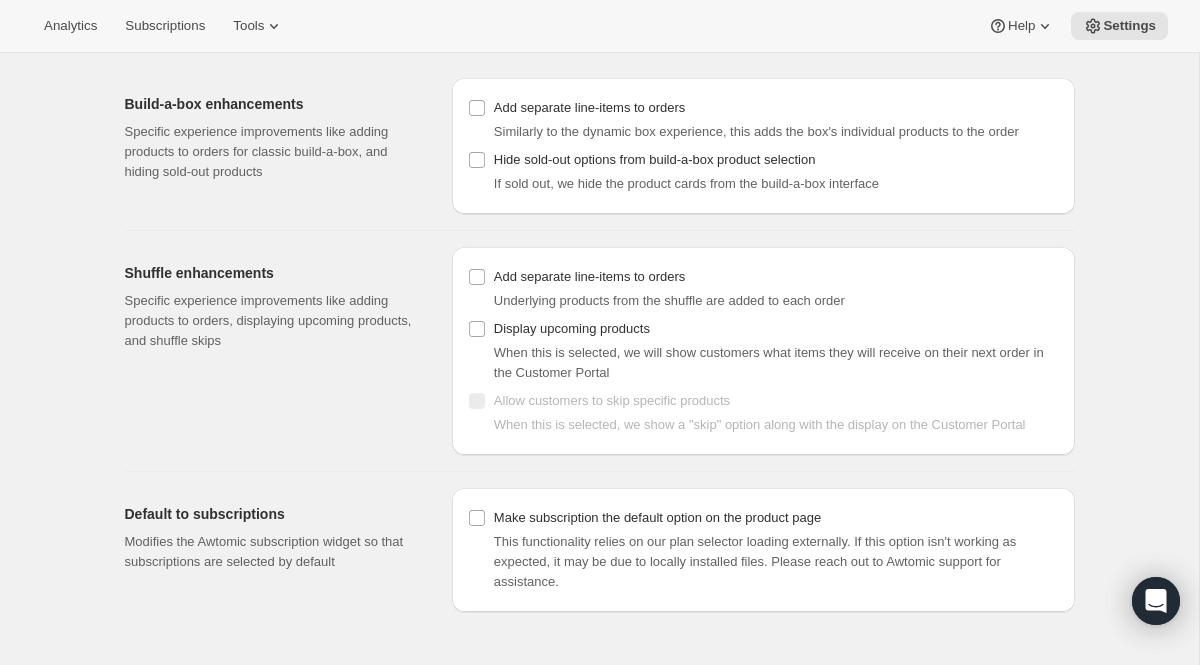 scroll, scrollTop: 53, scrollLeft: 0, axis: vertical 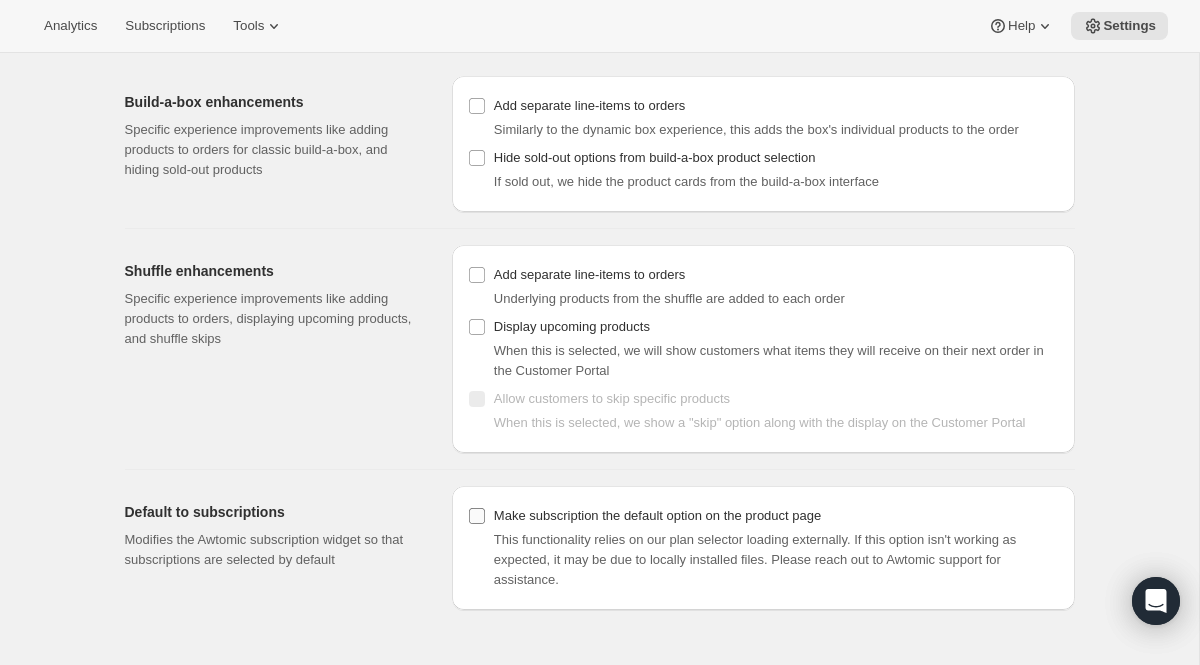 click on "Make subscription the default option on the product page" at bounding box center (477, 516) 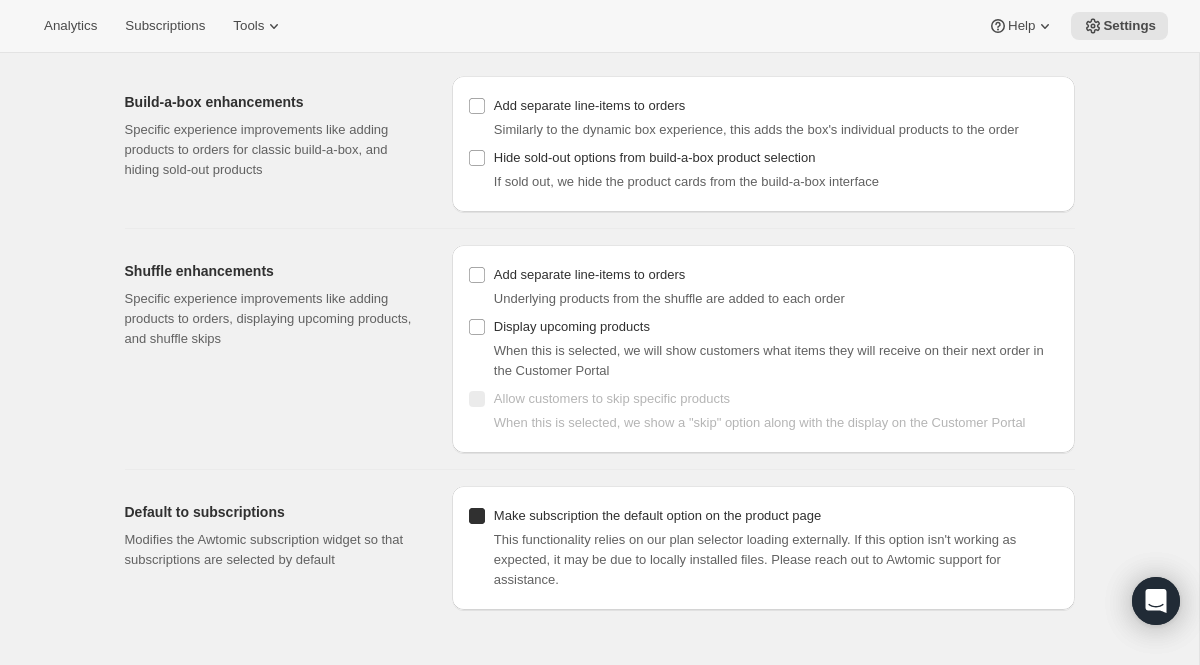 checkbox on "true" 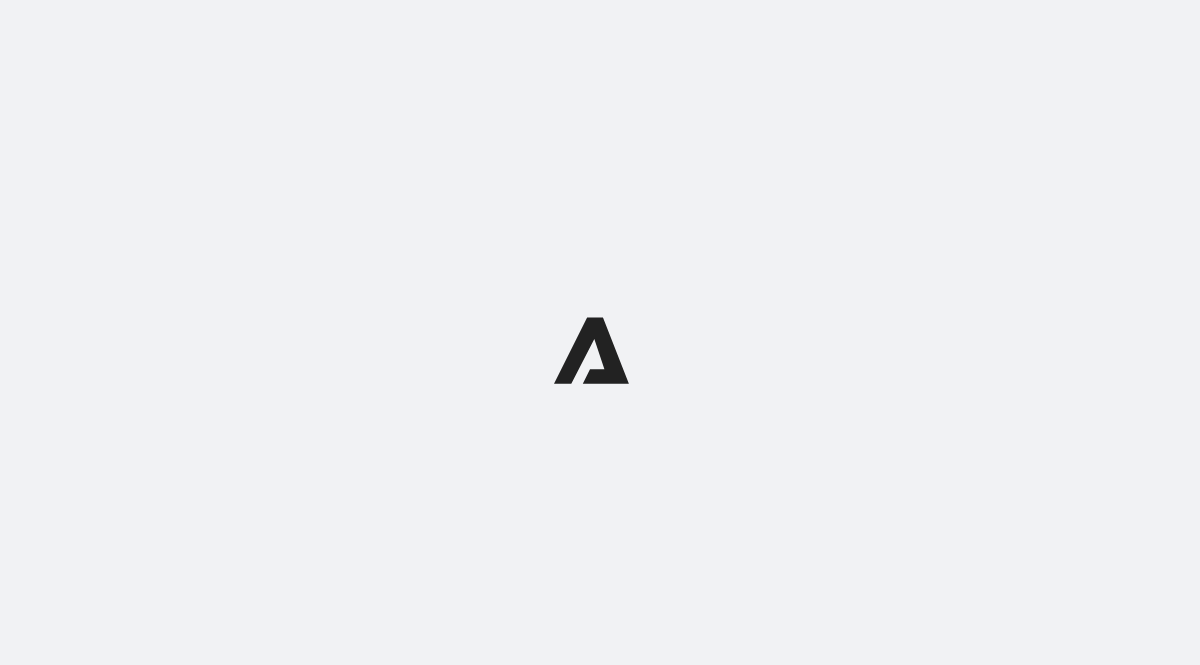 scroll, scrollTop: 0, scrollLeft: 0, axis: both 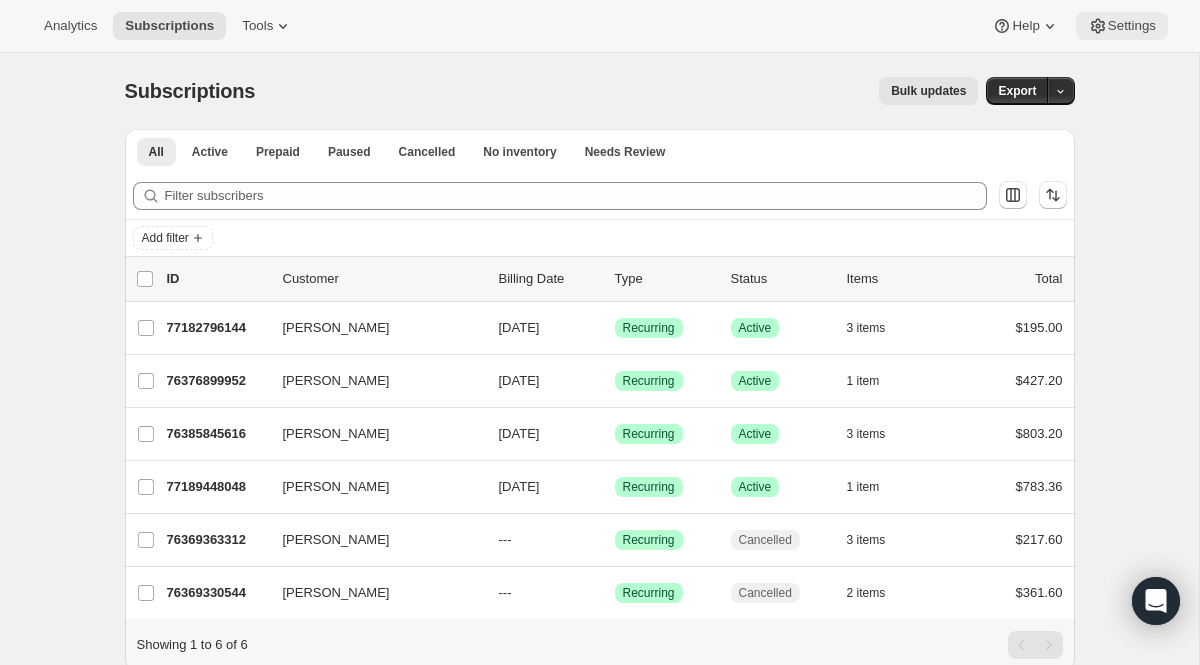 click 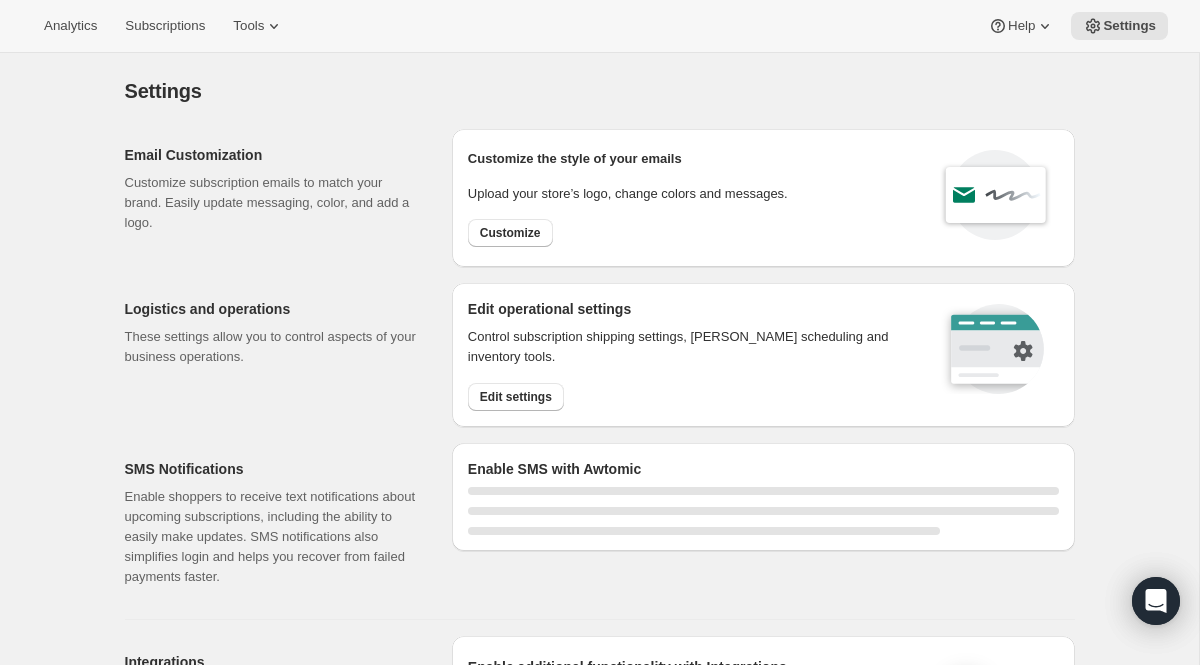 select on "22:00" 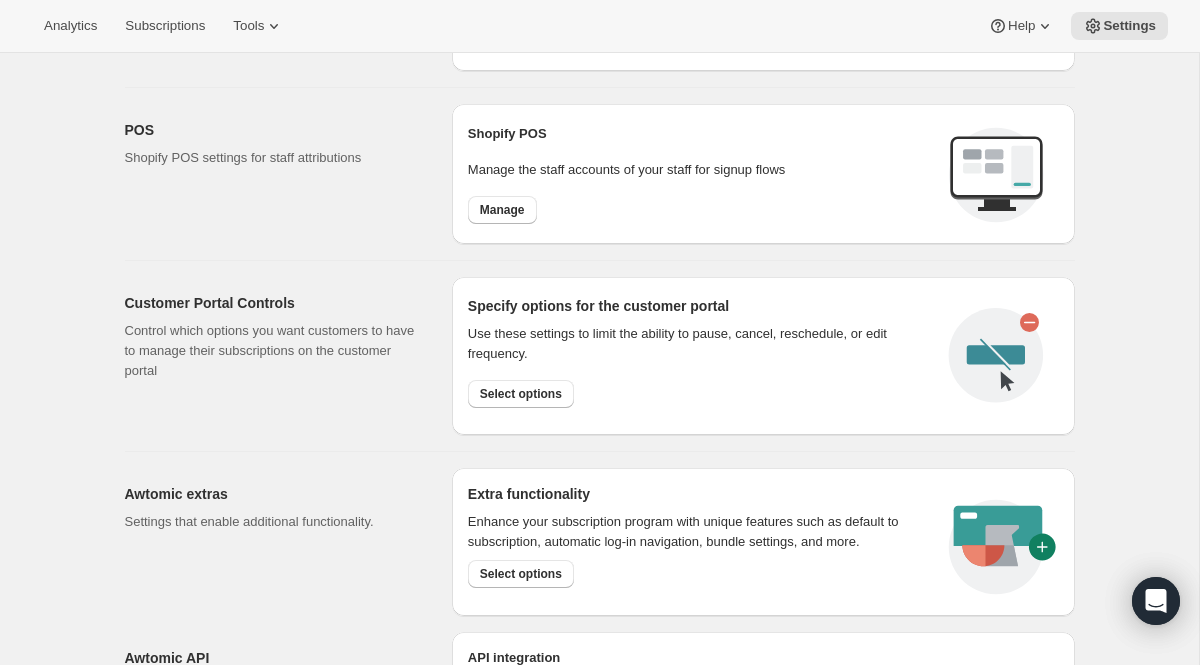 scroll, scrollTop: 1052, scrollLeft: 0, axis: vertical 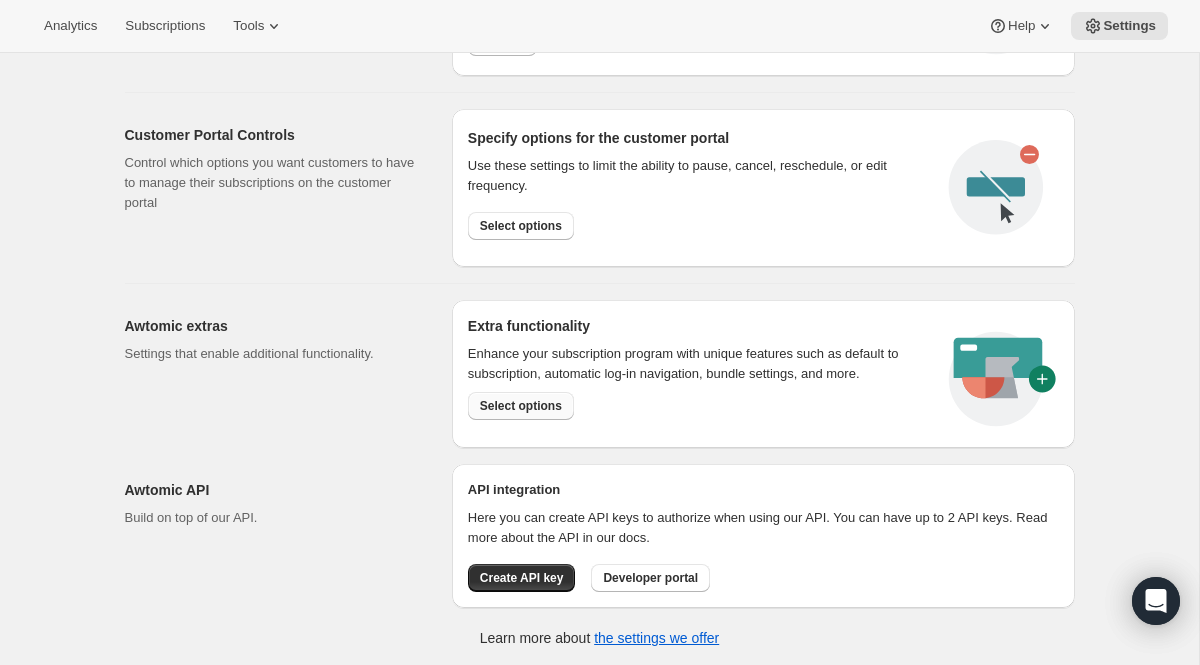 click on "Select options" at bounding box center [521, 406] 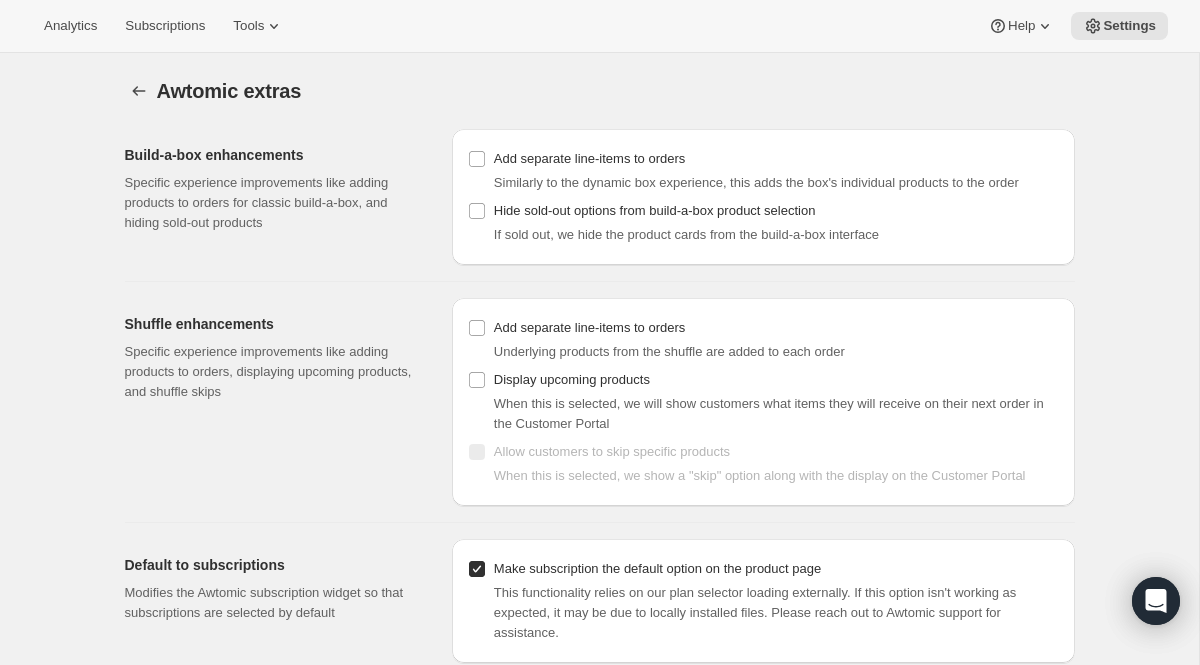 scroll, scrollTop: 53, scrollLeft: 0, axis: vertical 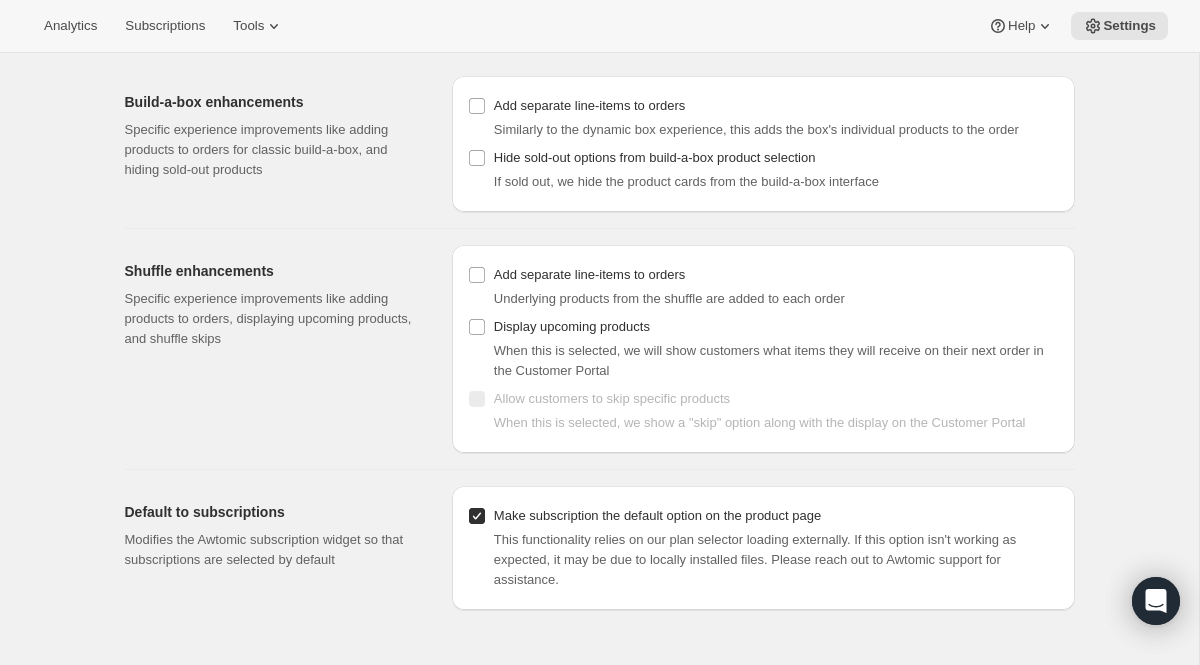 click on "Make subscription the default option on the product page" at bounding box center (477, 516) 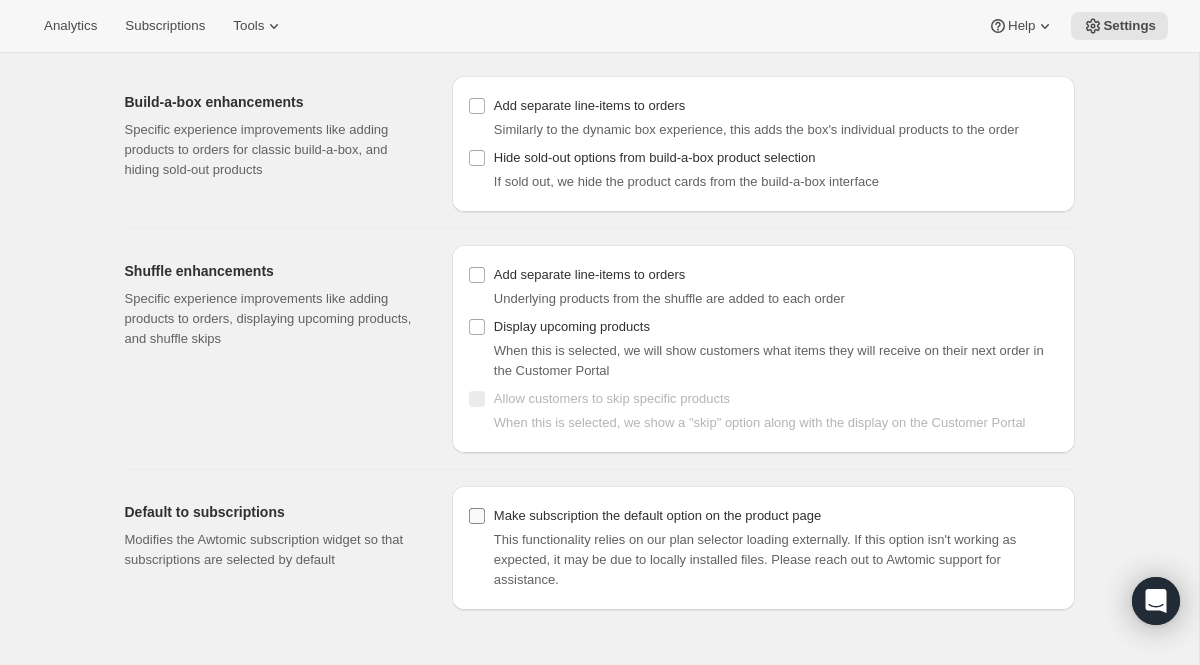 checkbox on "false" 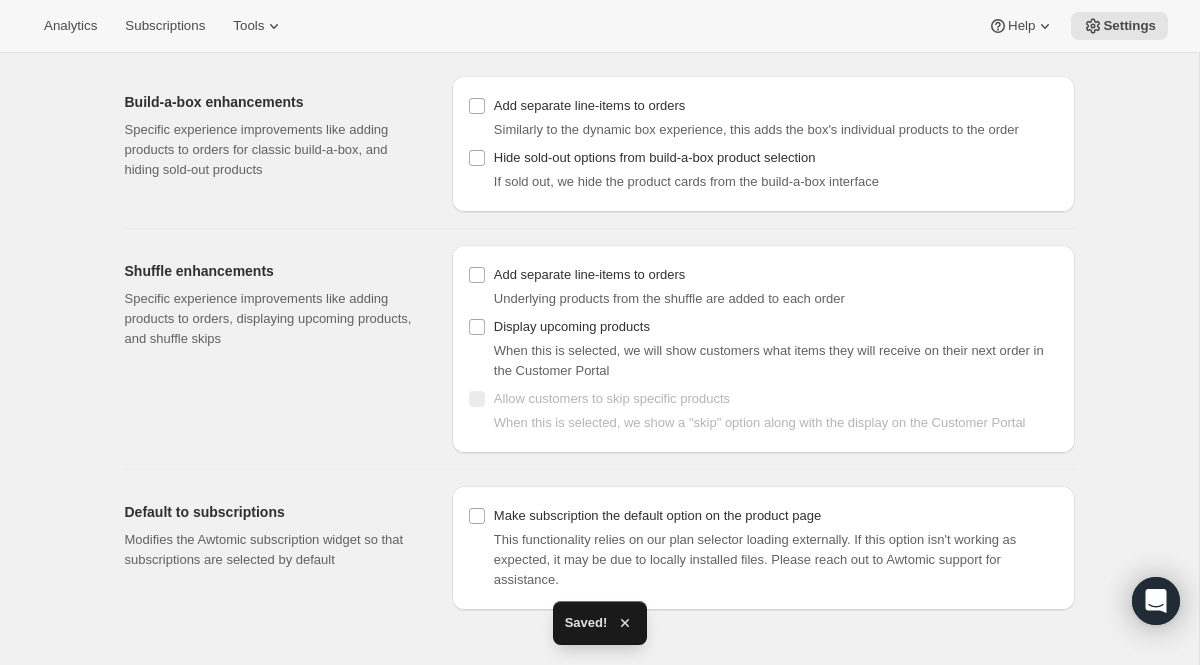 scroll, scrollTop: 0, scrollLeft: 0, axis: both 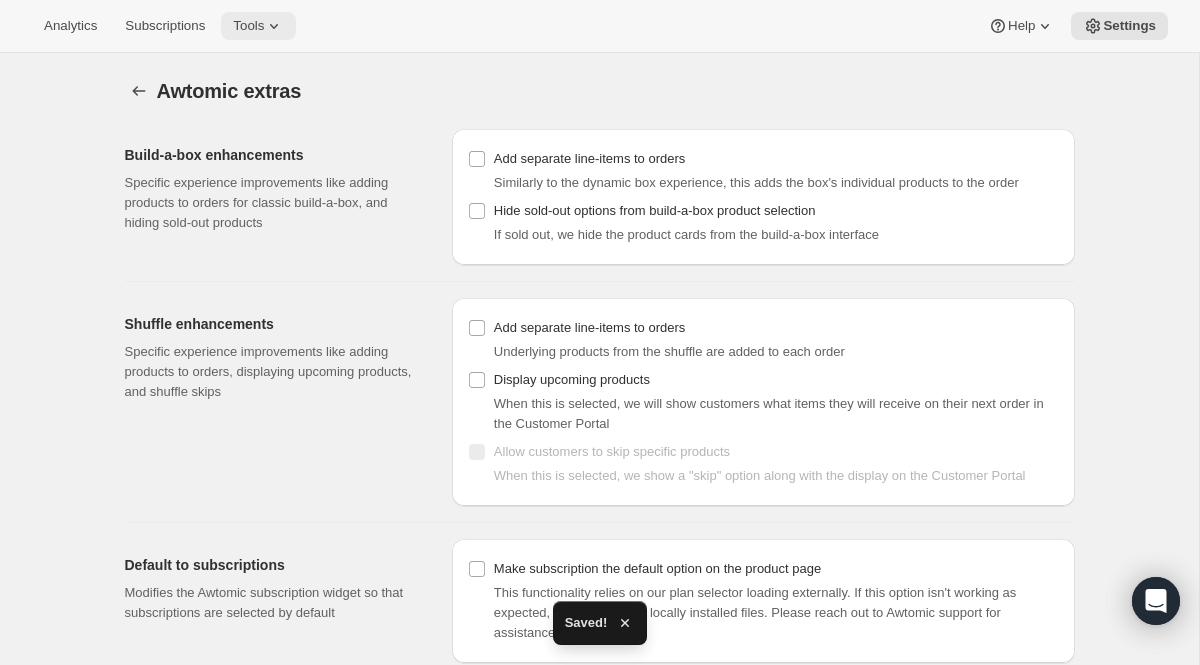 click 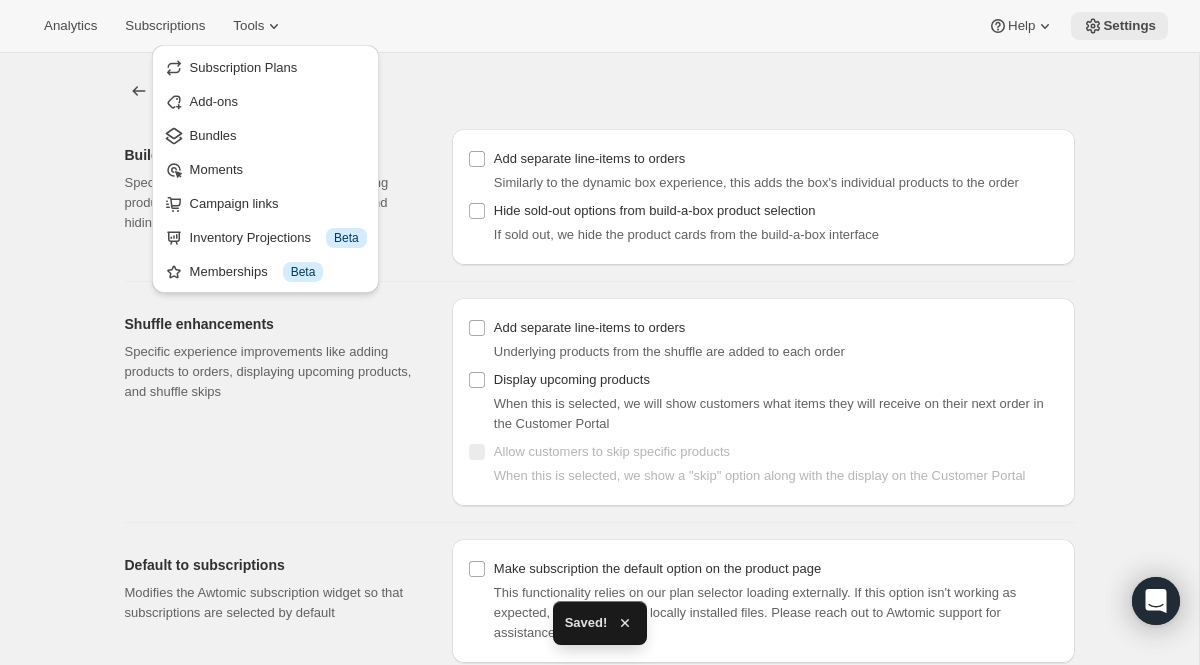 click on "Settings" at bounding box center (1119, 26) 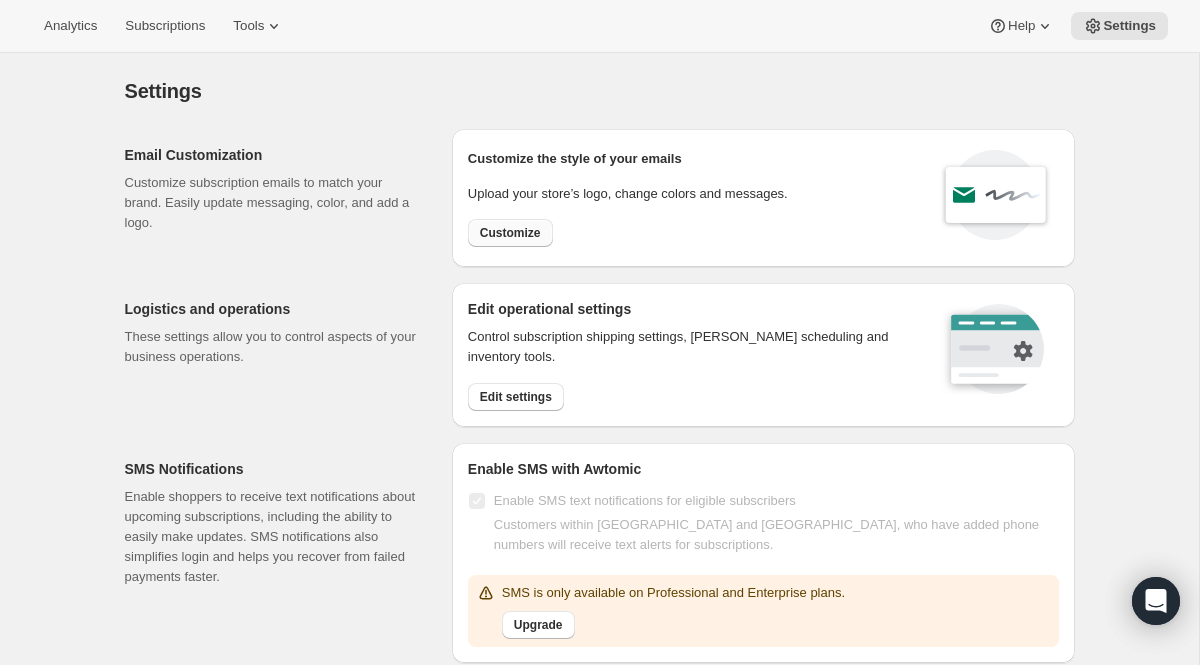 click on "Customize" at bounding box center (510, 233) 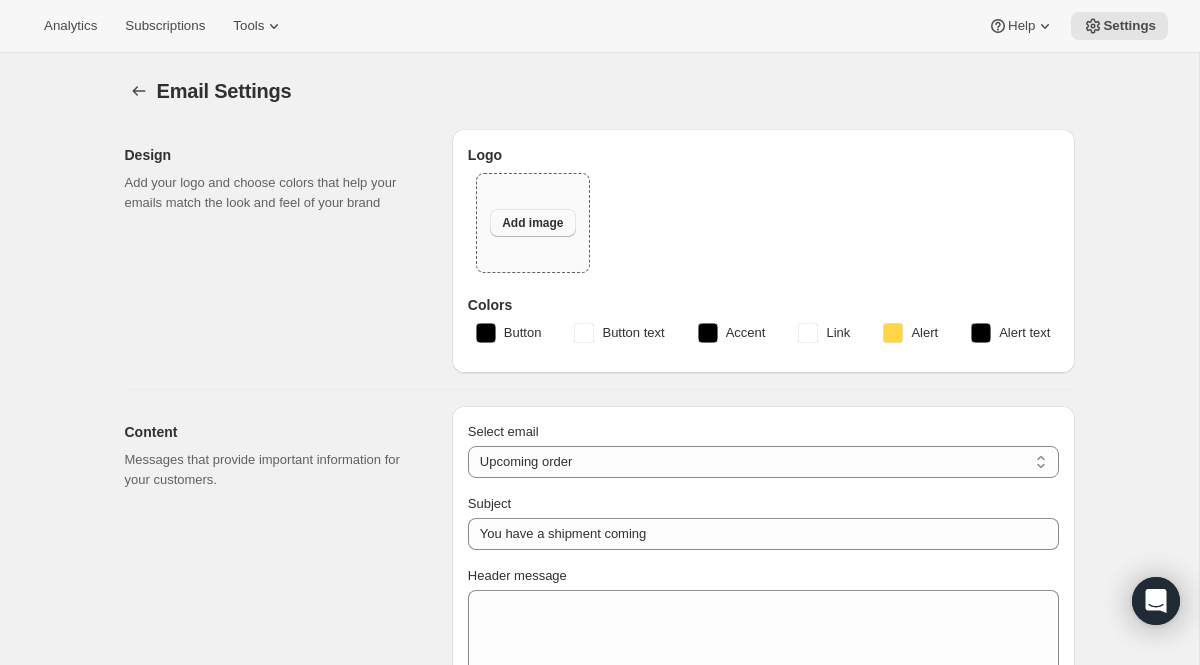 click on "Add image" at bounding box center [532, 223] 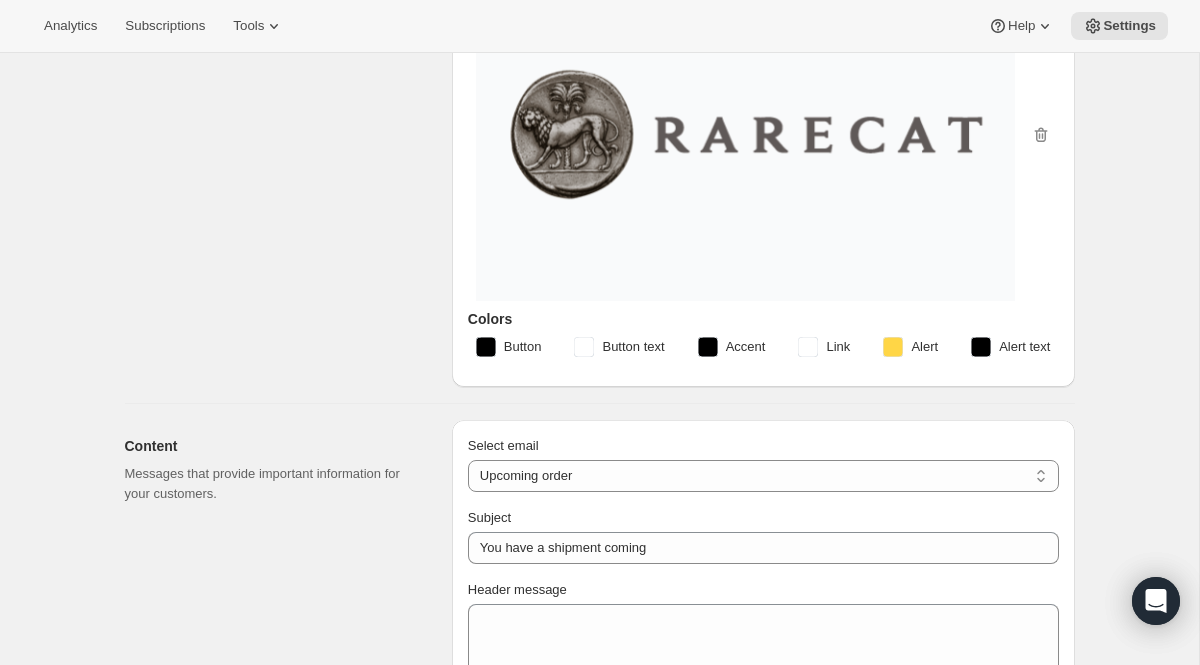 scroll, scrollTop: 200, scrollLeft: 0, axis: vertical 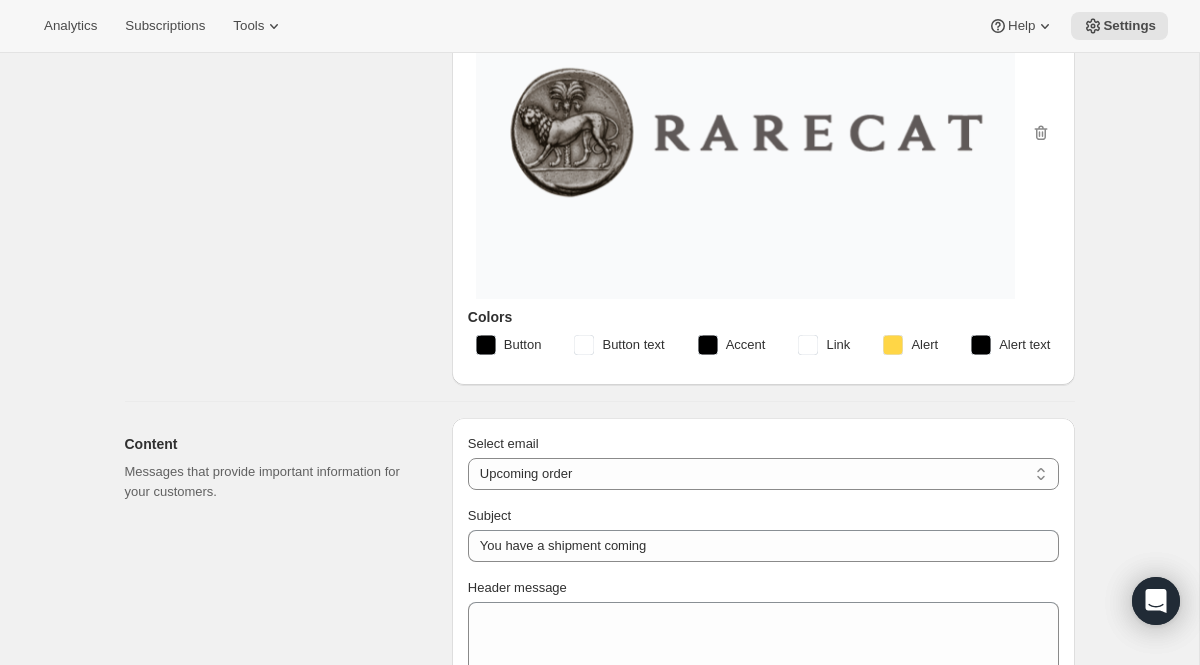 click on "Button" at bounding box center [509, 345] 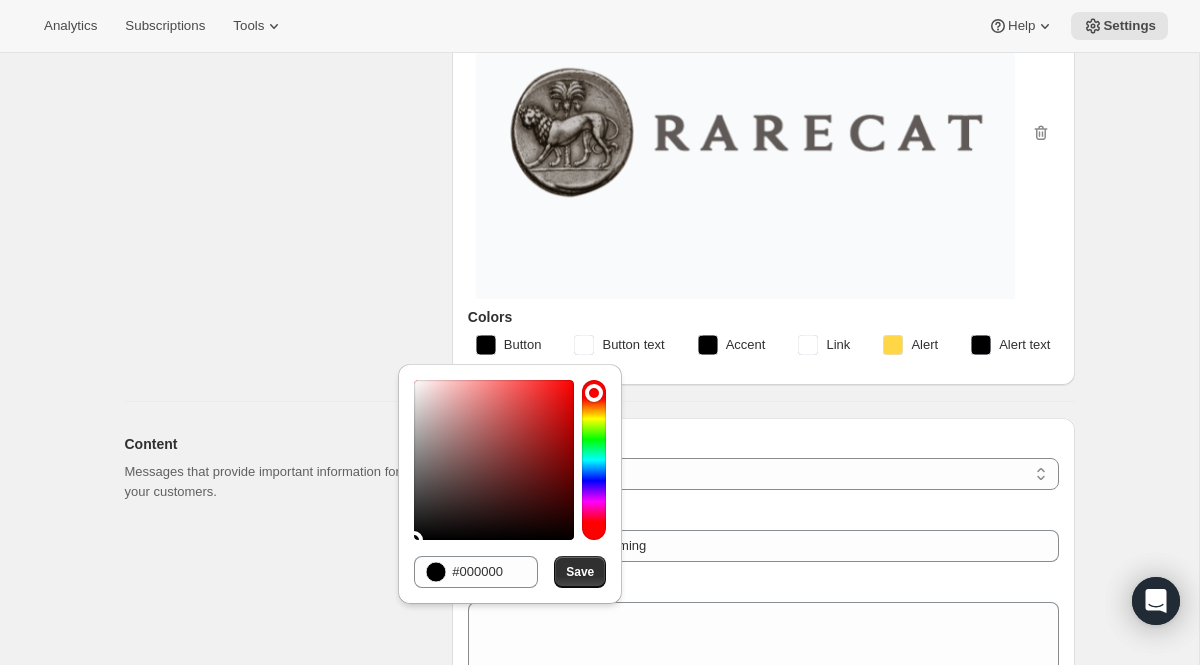 click on "Design Add your logo and choose colors that help your emails match the look and feel of your brand" at bounding box center [280, 157] 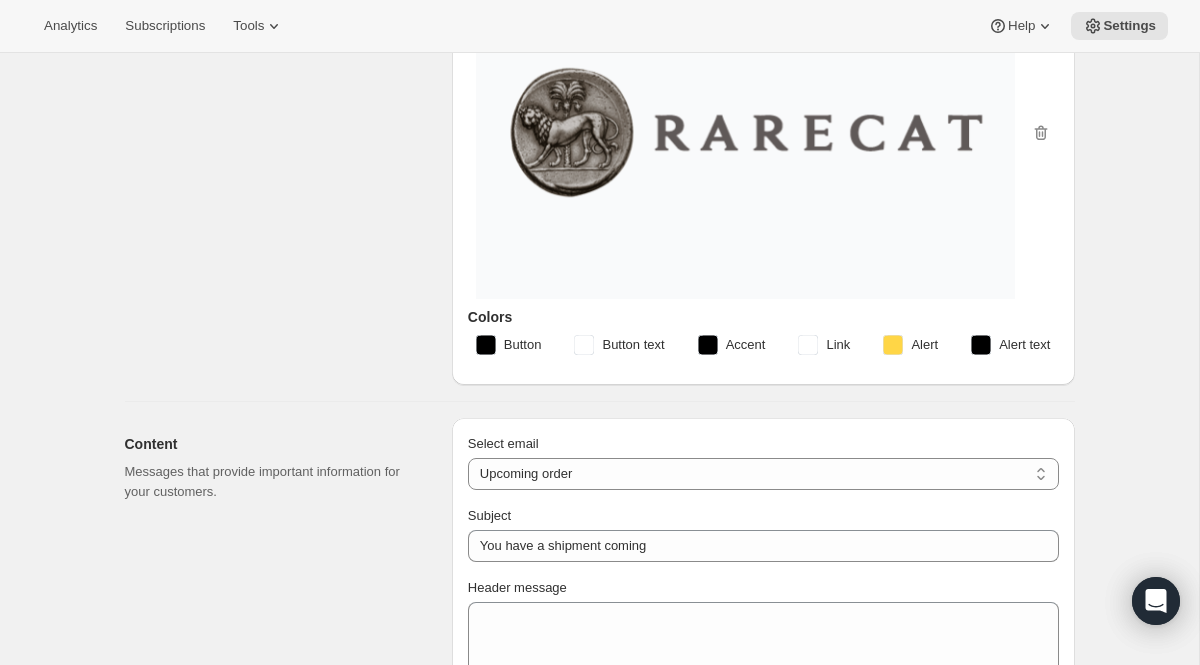 click on "Accent" at bounding box center [746, 345] 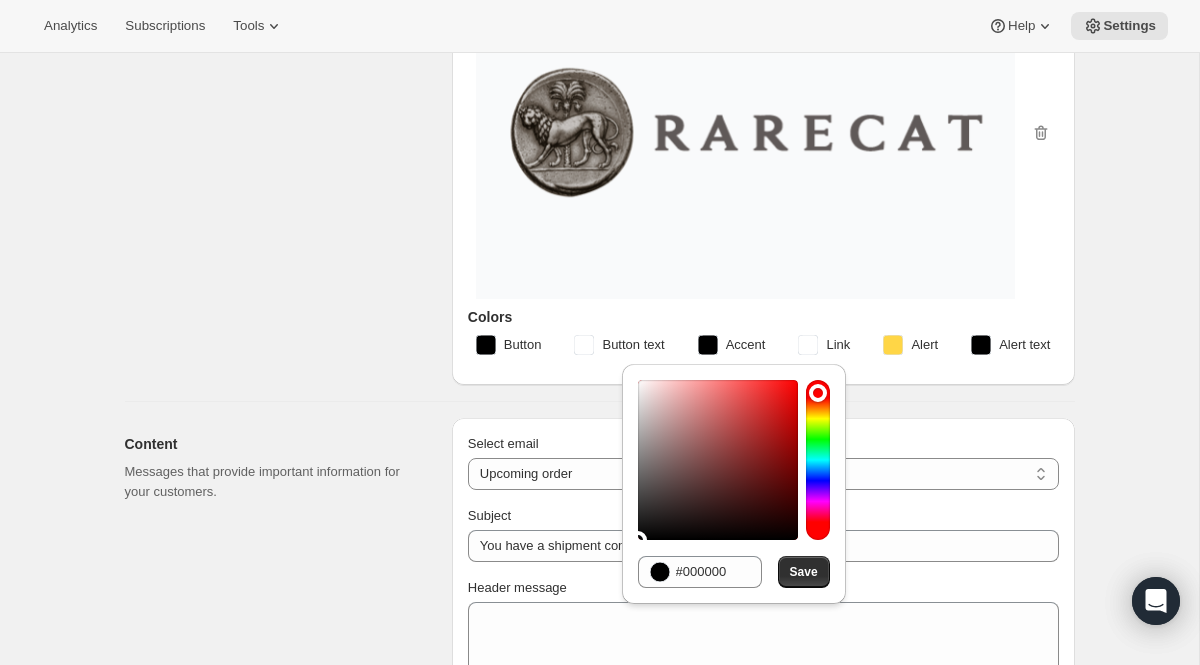 click on "Design Add your logo and choose colors that help your emails match the look and feel of your brand" at bounding box center [280, 157] 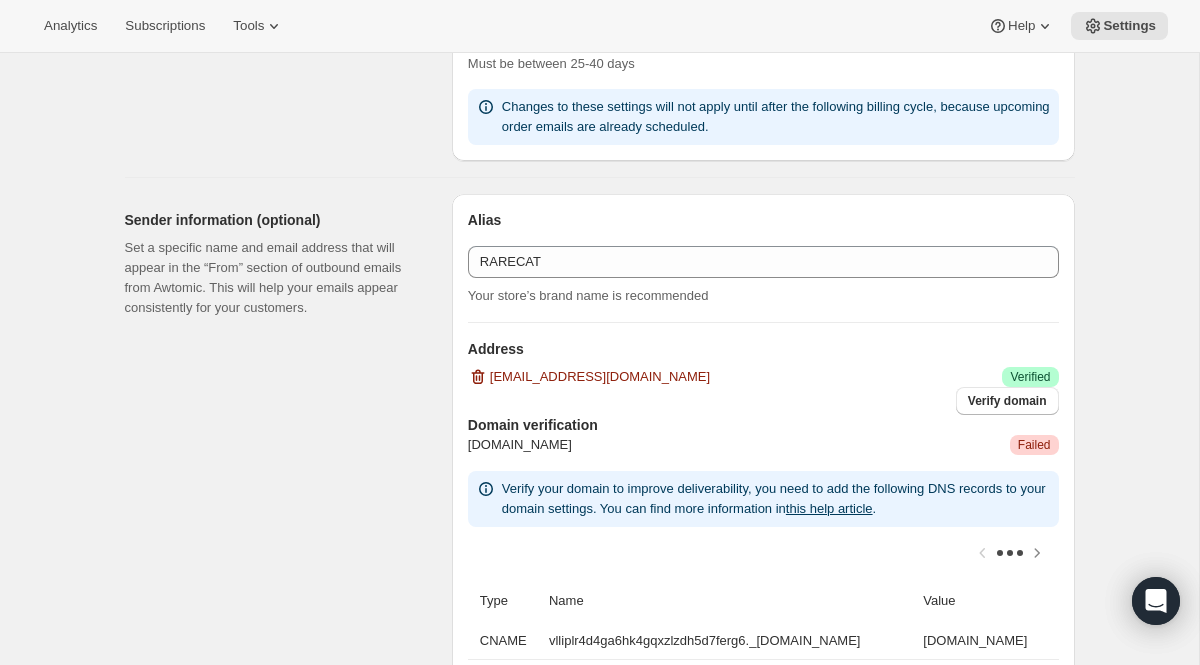 scroll, scrollTop: 1130, scrollLeft: 0, axis: vertical 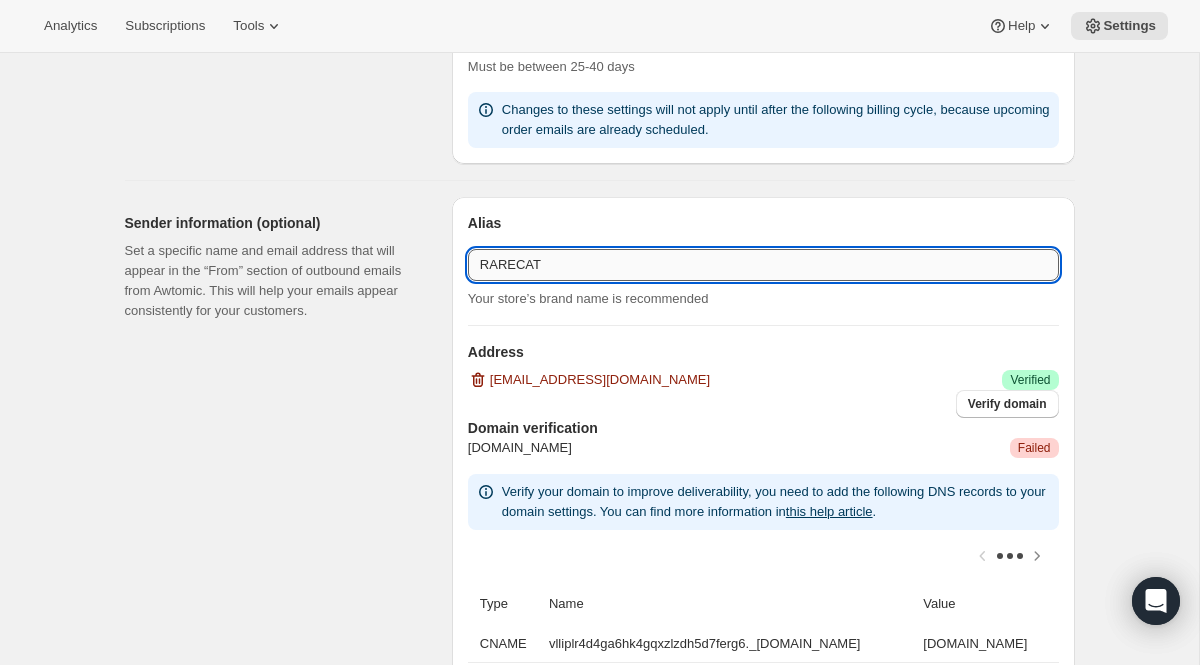 click on "RARECAT" at bounding box center [763, 265] 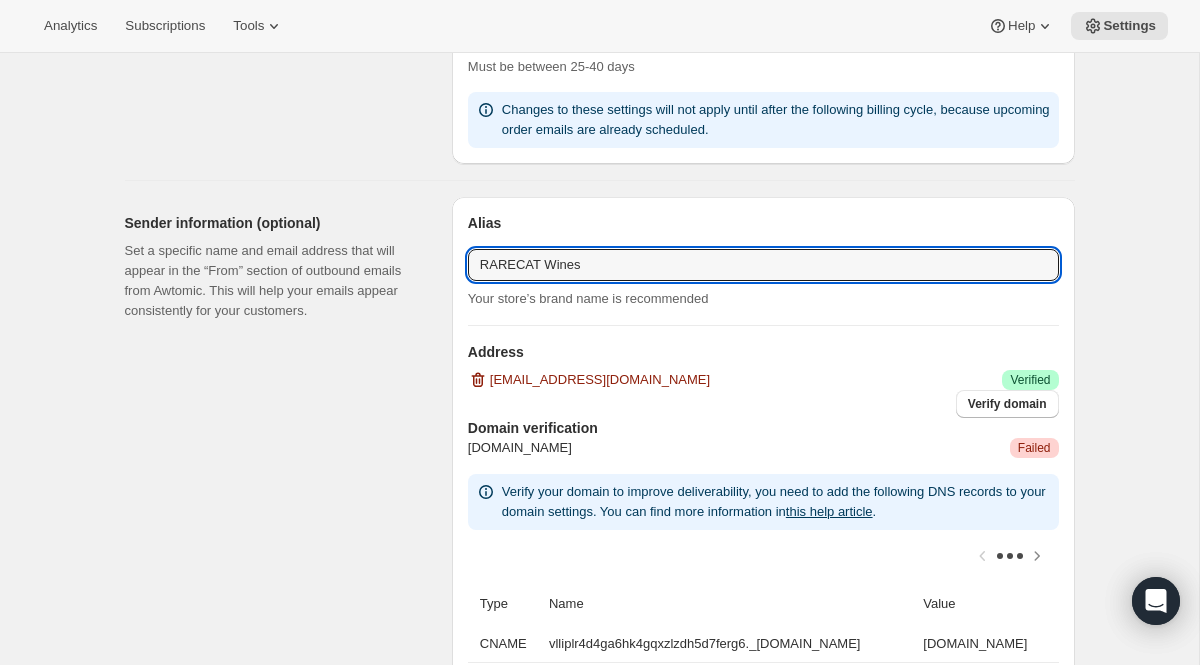 type on "RARECAT Wines" 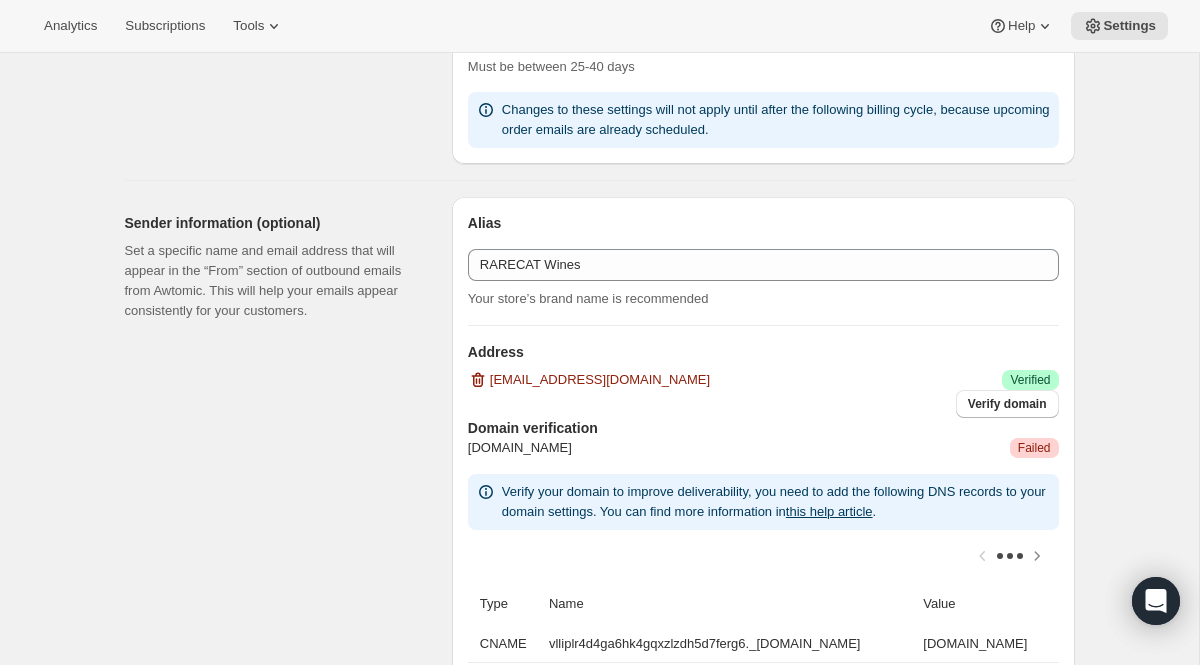 click on "Sender information (optional) Set a specific name and email address that will appear in the “From” section of outbound emails from Awtomic. This will help your emails appear consistently for your customers." at bounding box center (280, 474) 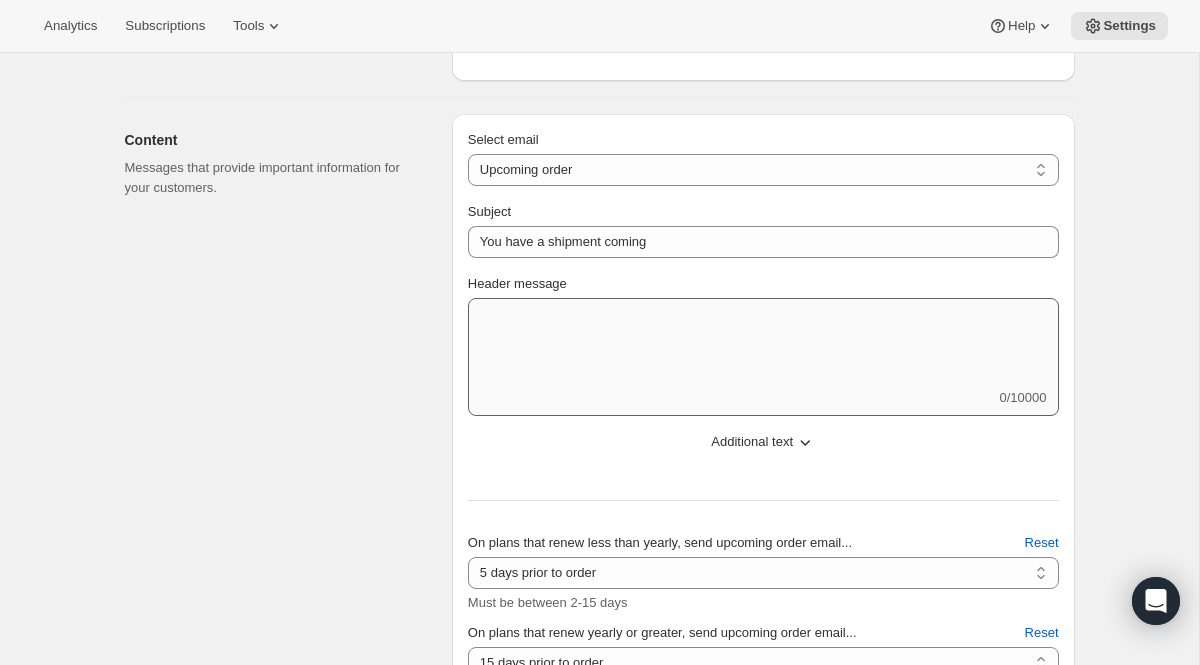 scroll, scrollTop: 498, scrollLeft: 0, axis: vertical 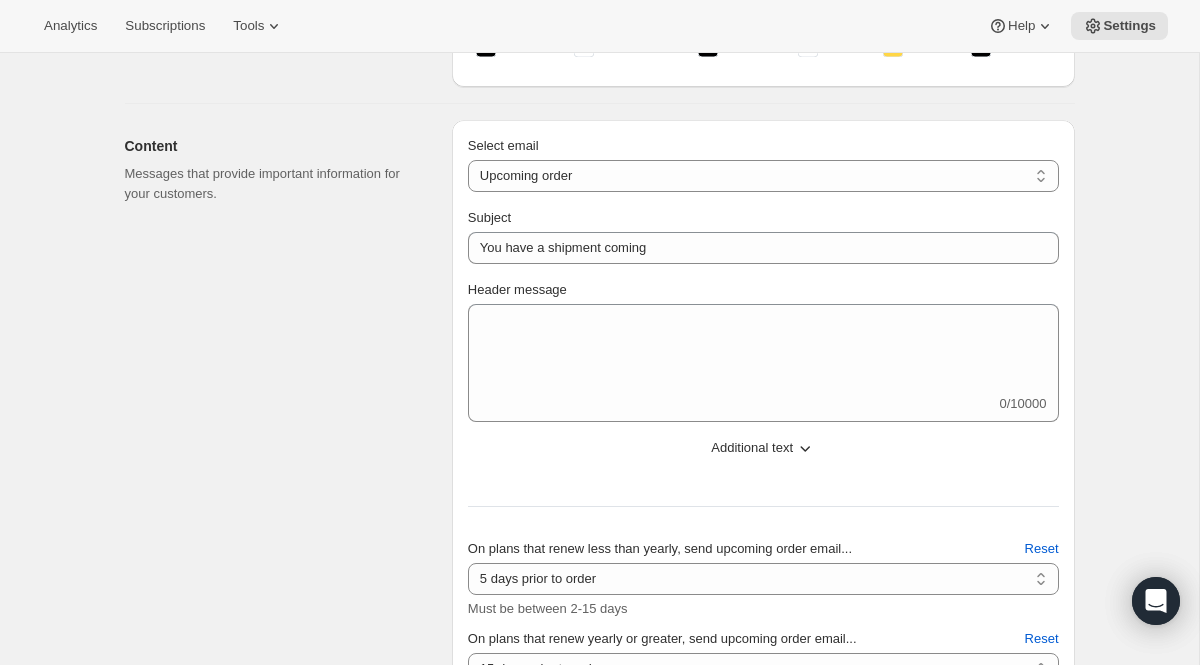 click on "Additional text" at bounding box center (752, 448) 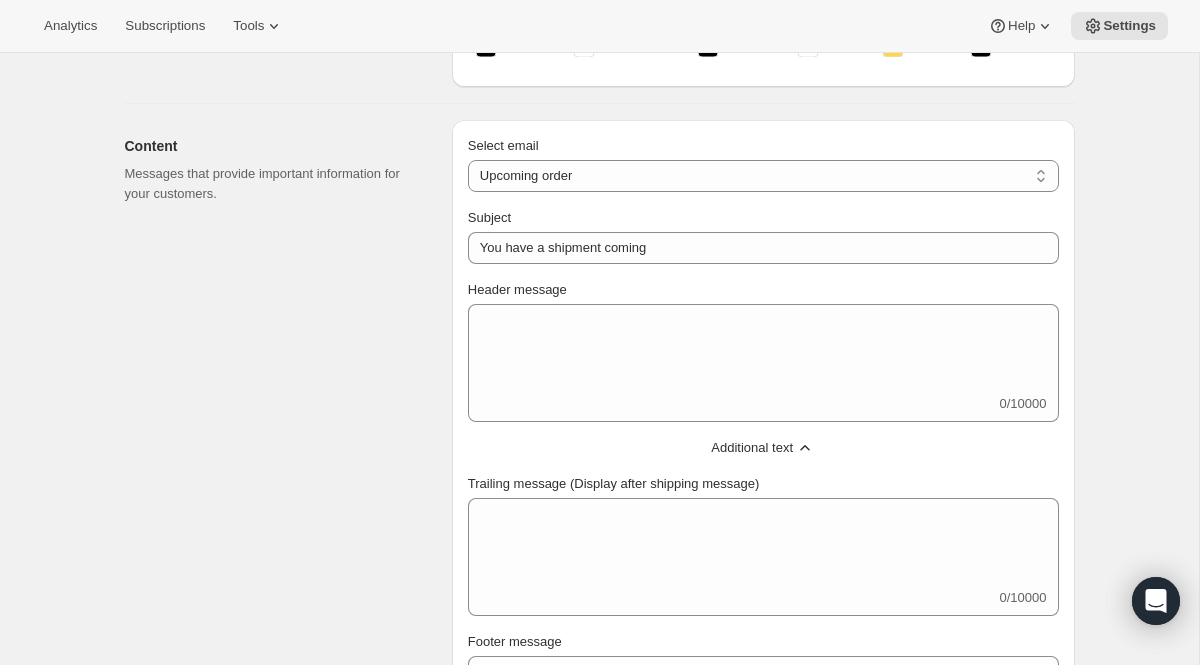 click on "Additional text" at bounding box center [752, 448] 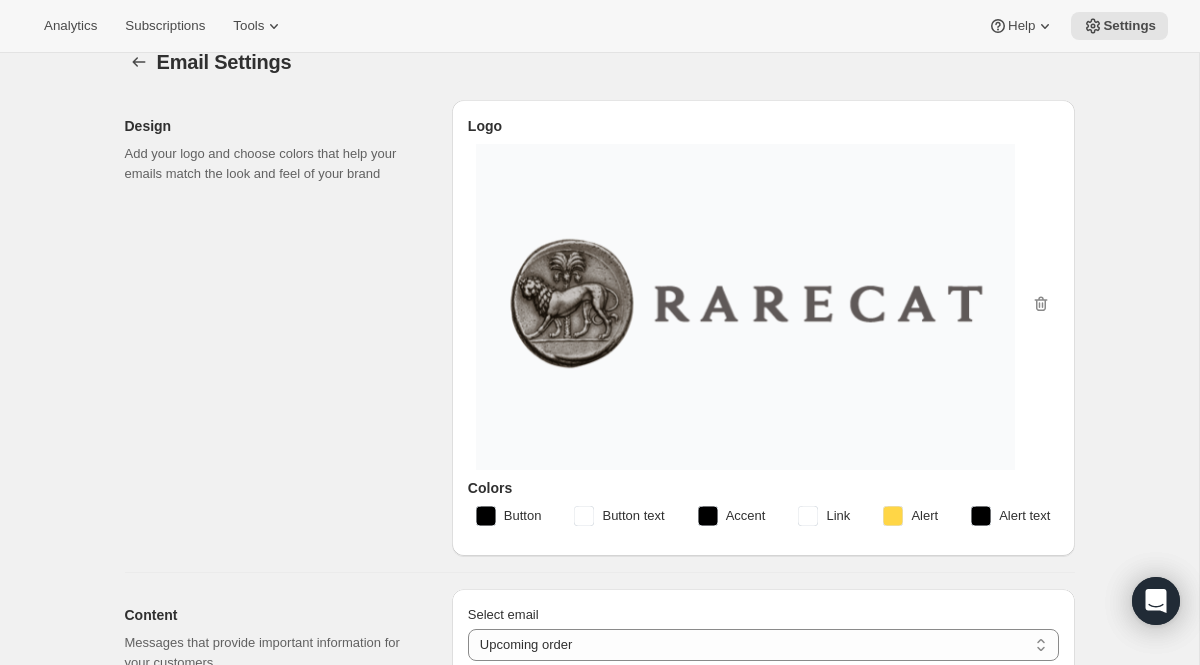 scroll, scrollTop: 23, scrollLeft: 0, axis: vertical 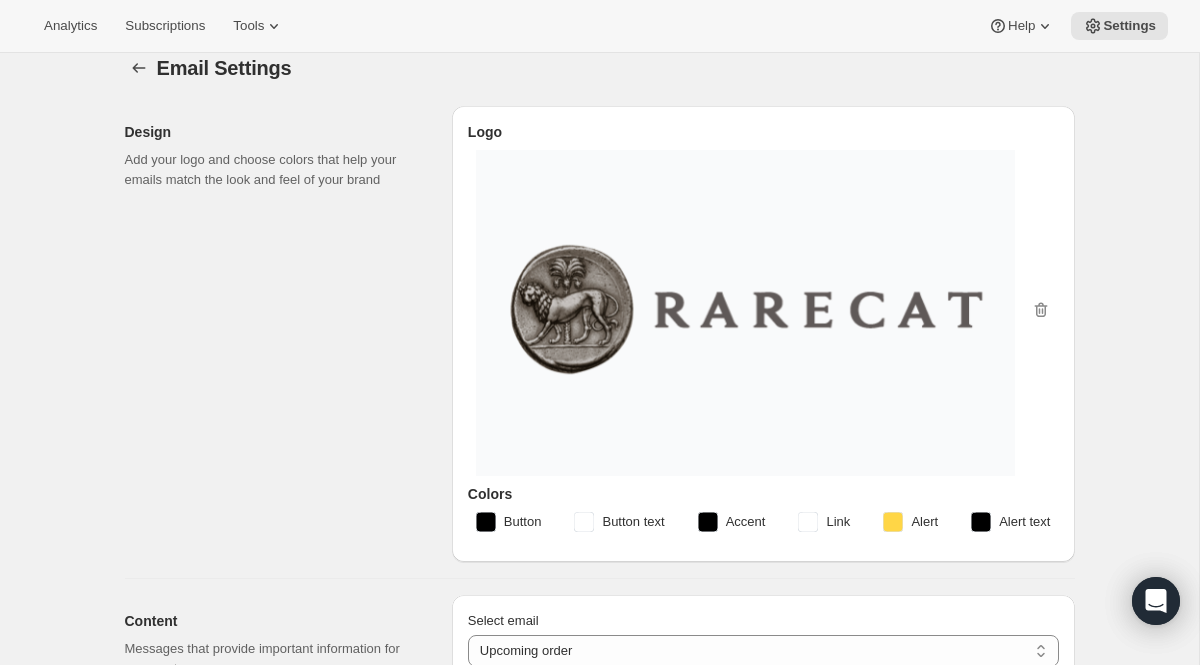 click on "Button" at bounding box center [523, 522] 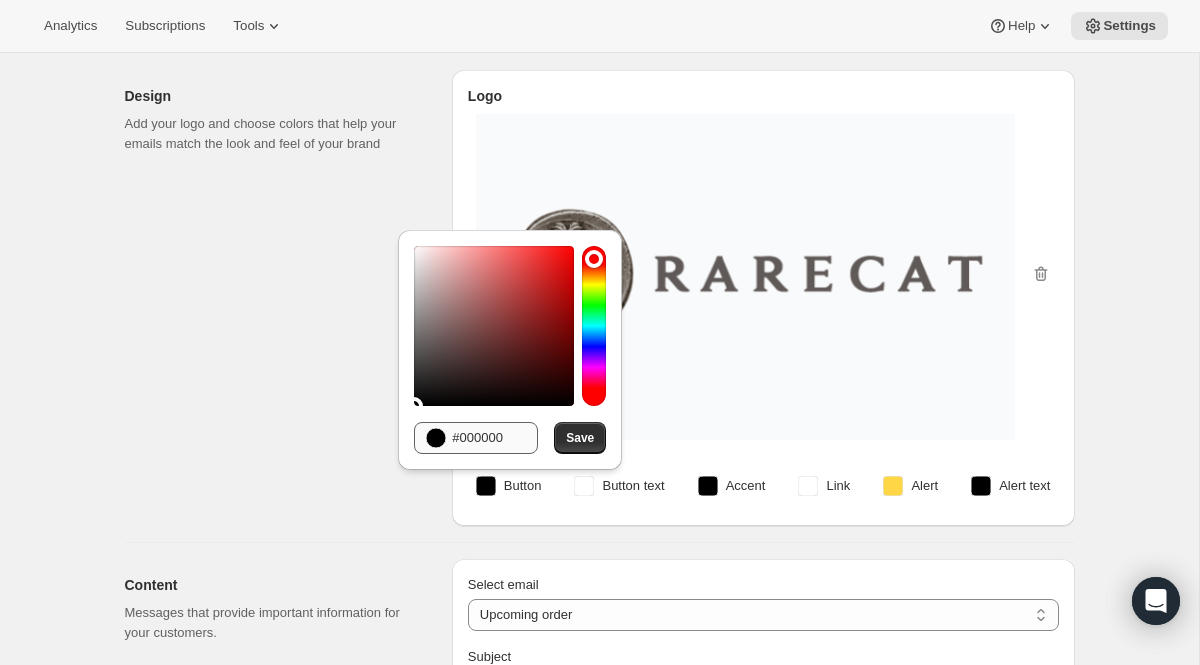 scroll, scrollTop: 74, scrollLeft: 0, axis: vertical 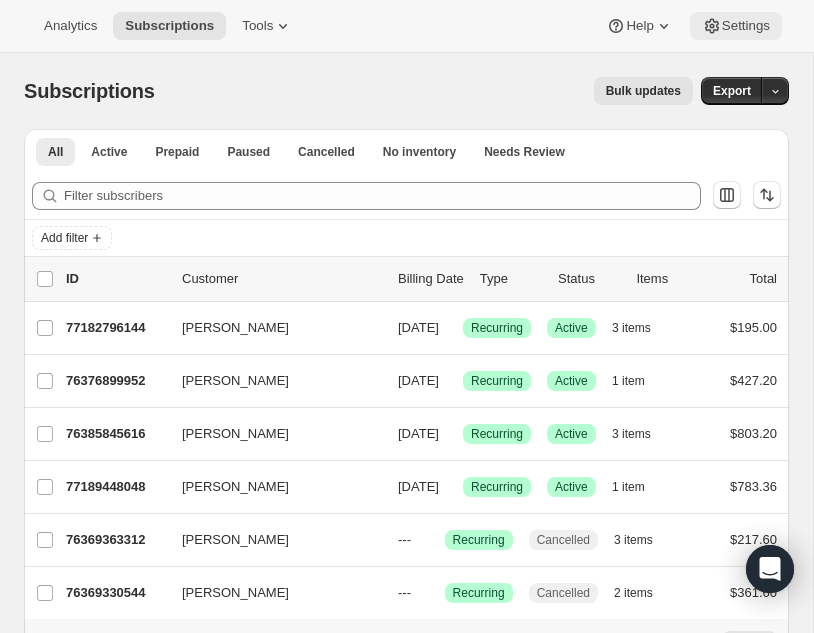click on "Settings" at bounding box center (746, 26) 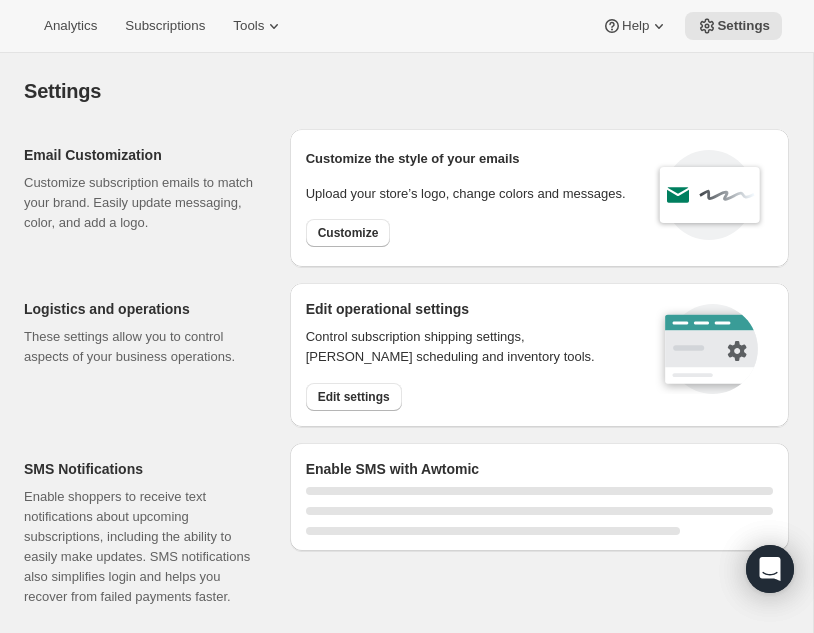 select on "22:00" 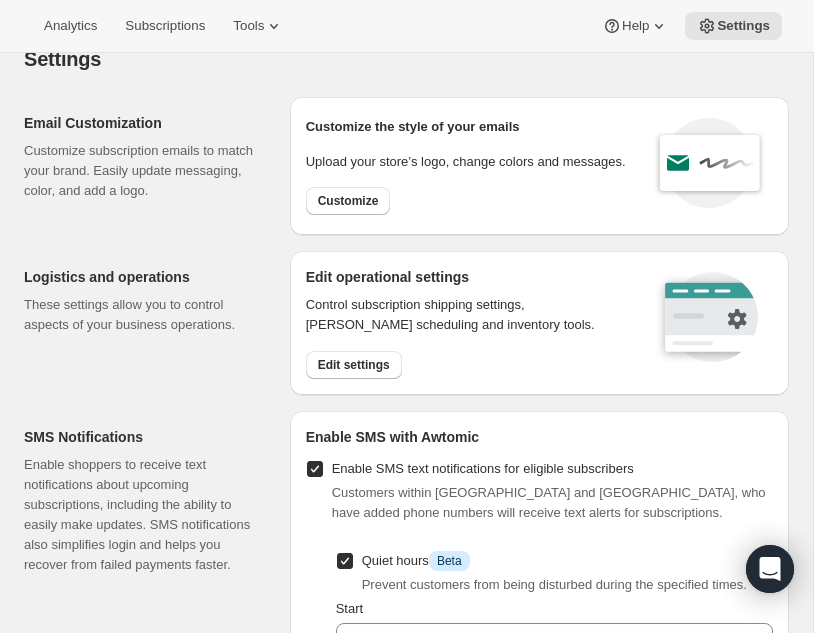 scroll, scrollTop: 35, scrollLeft: 0, axis: vertical 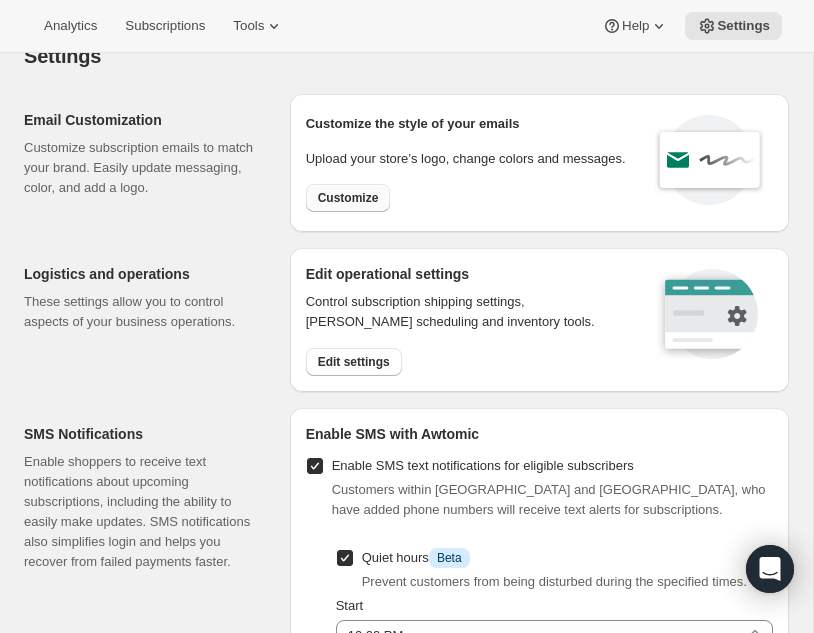 click on "Customize" at bounding box center (348, 198) 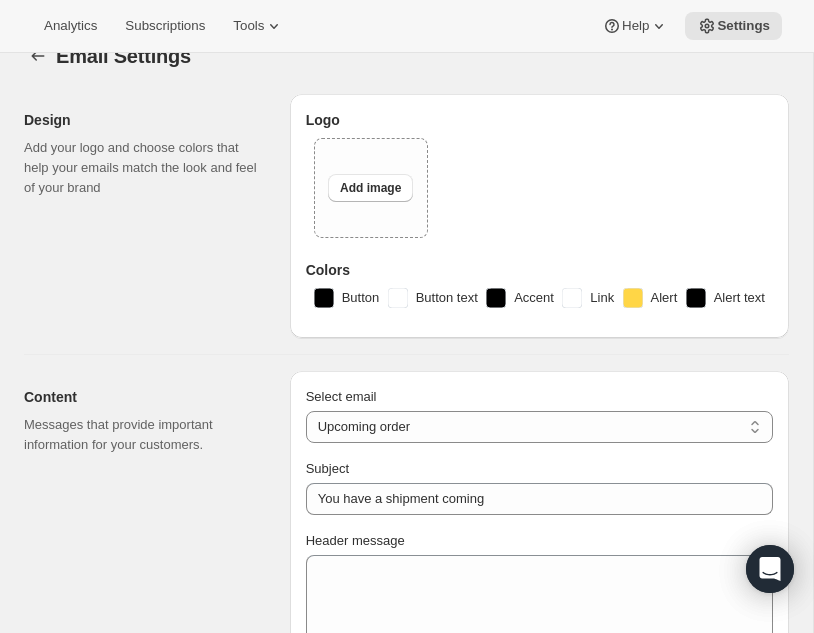 scroll, scrollTop: 0, scrollLeft: 0, axis: both 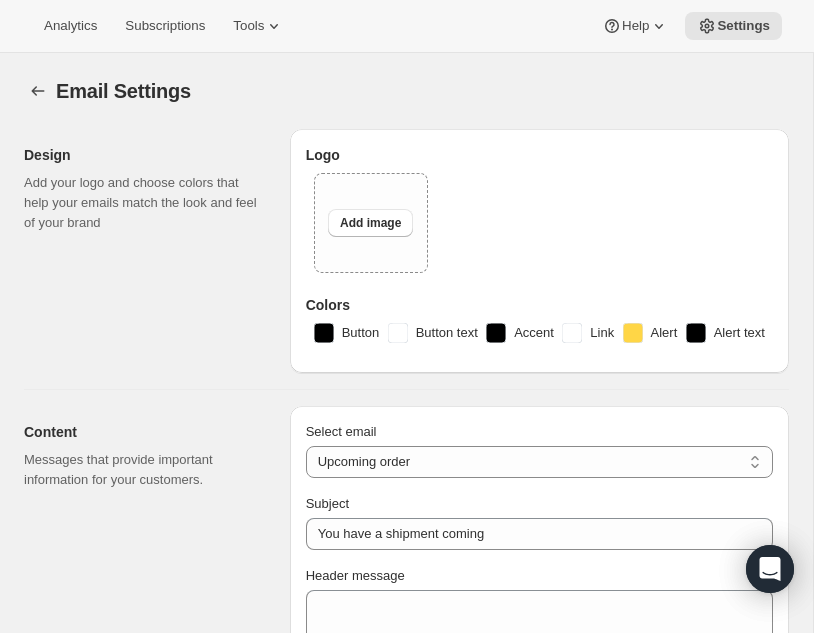 type on "RARECAT Wines" 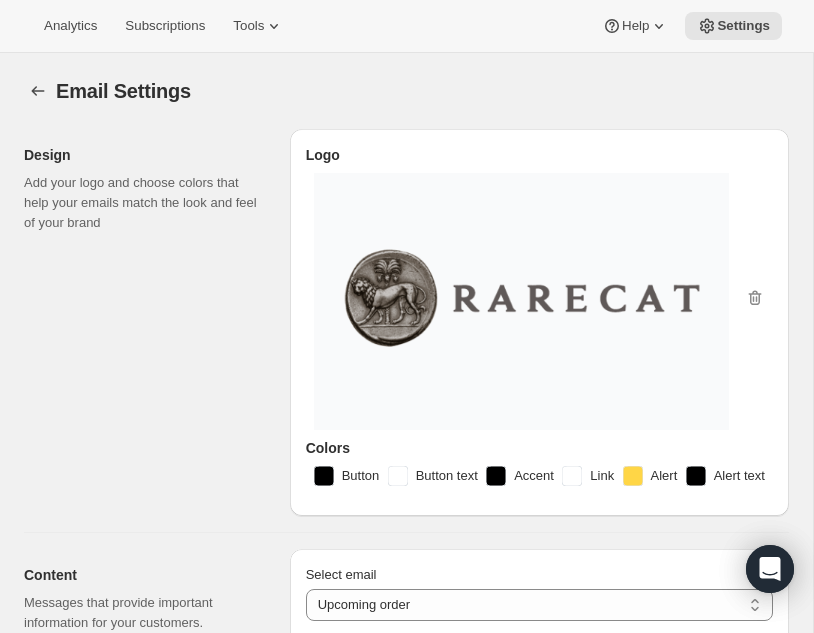 scroll, scrollTop: 79, scrollLeft: 0, axis: vertical 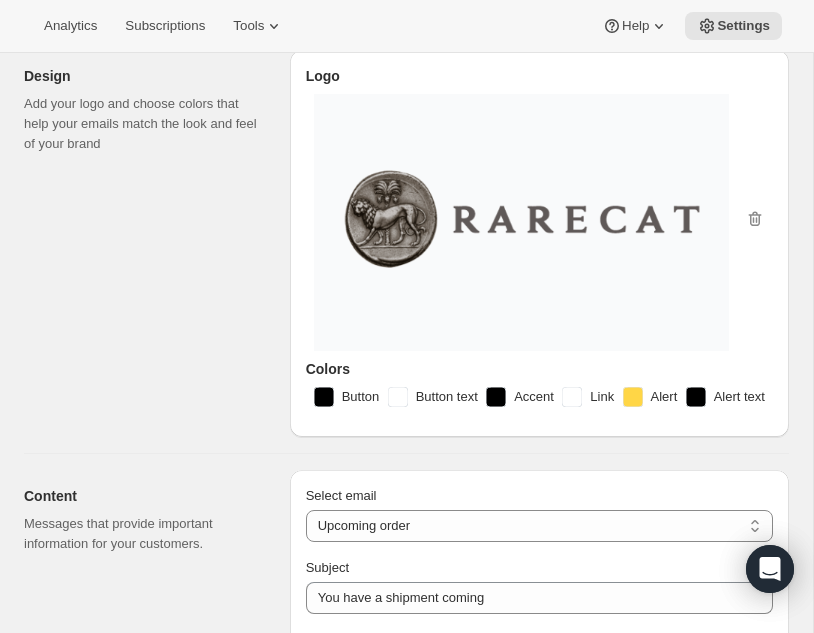 click on "Button" at bounding box center (361, 397) 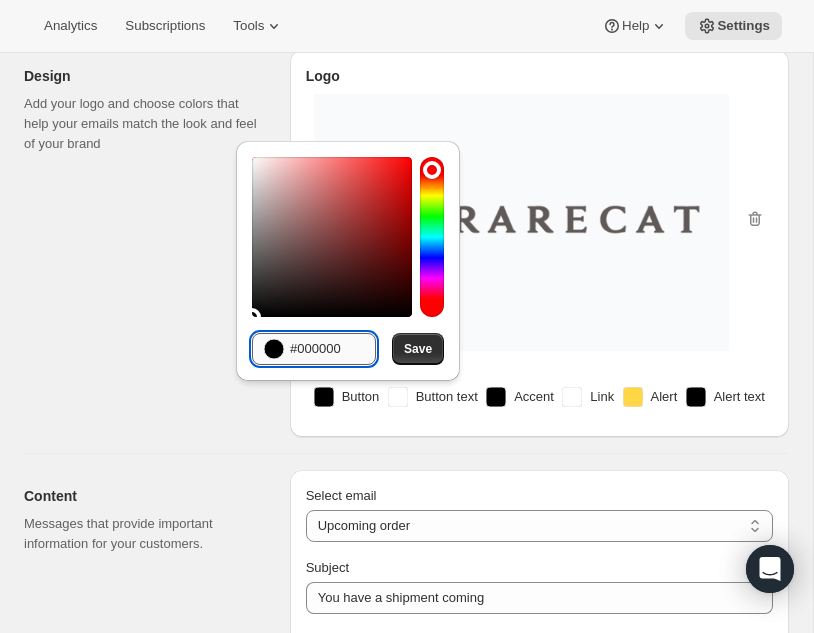 click on "#000000" at bounding box center (333, 349) 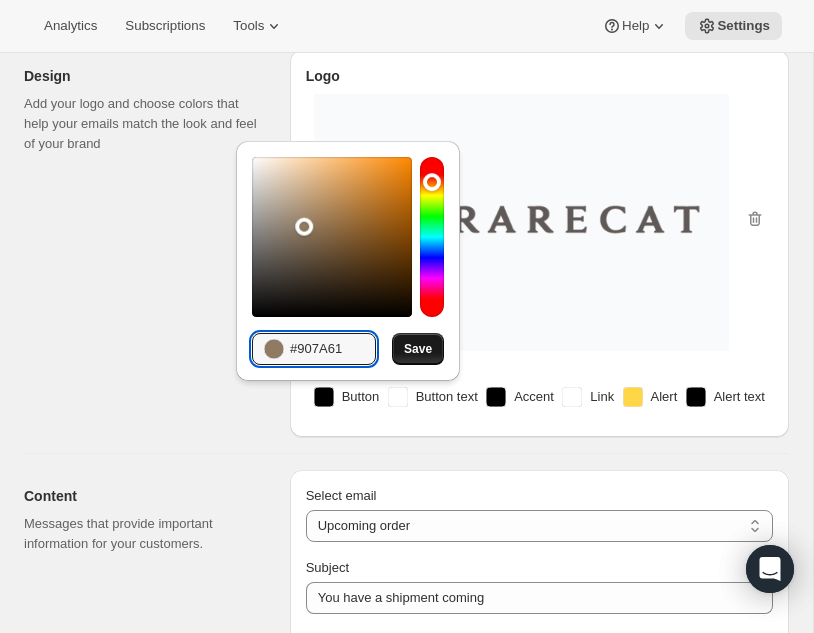 type on "#907A61" 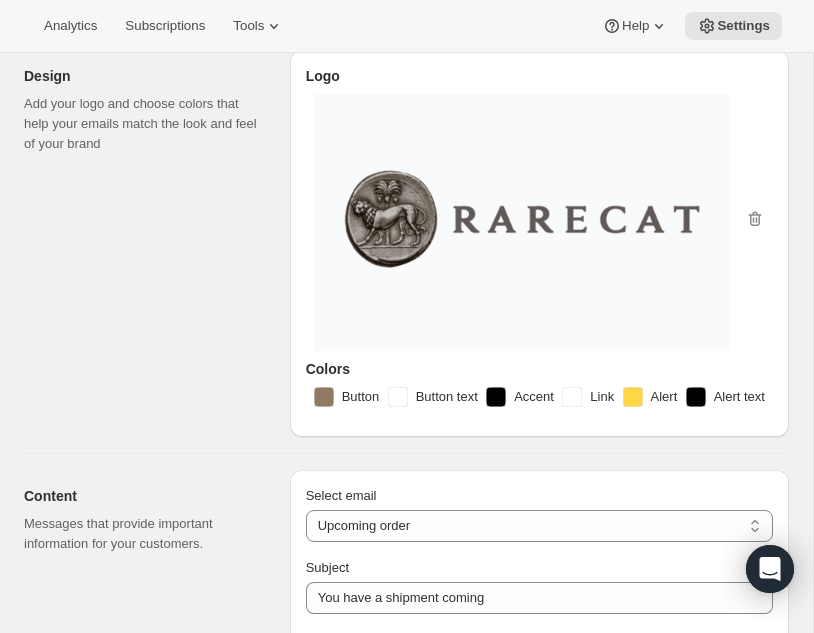 click on "Accent" at bounding box center (520, 397) 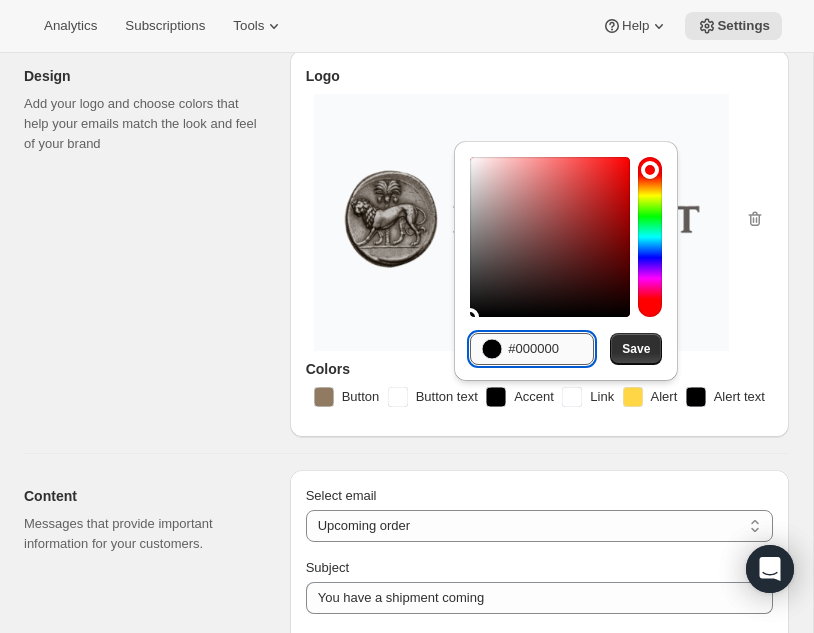 click on "#000000" at bounding box center (551, 349) 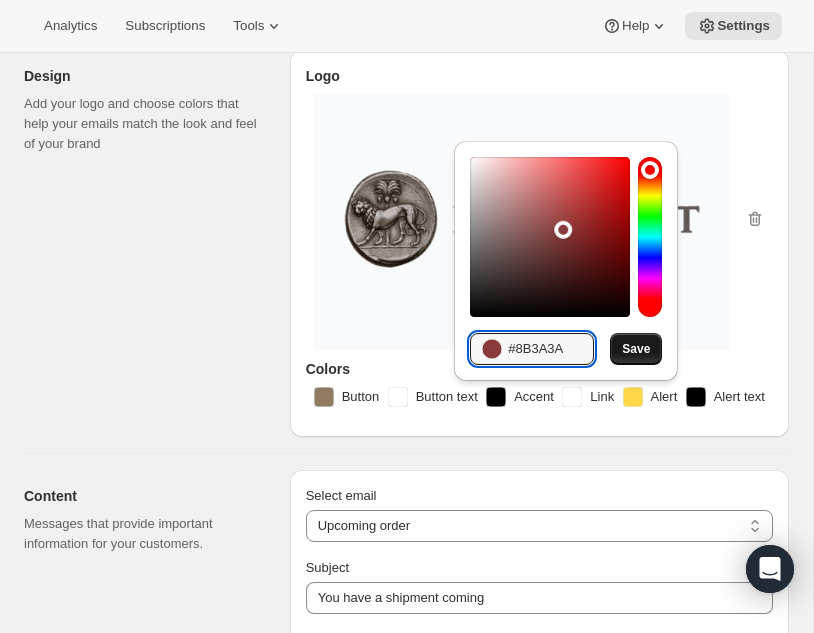 type on "#8B3A3A" 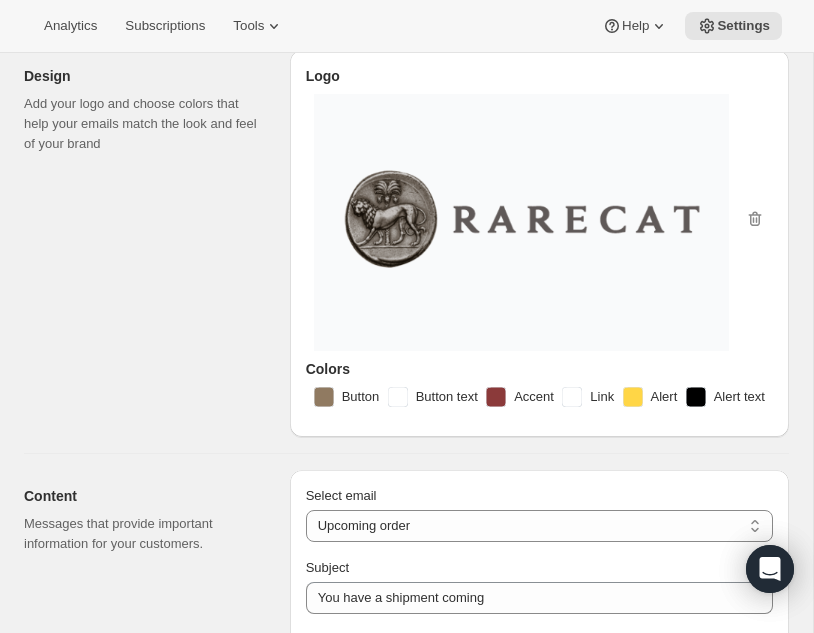 click on "Logo Colors Button Button text Accent Link Alert Alert text" at bounding box center (539, 243) 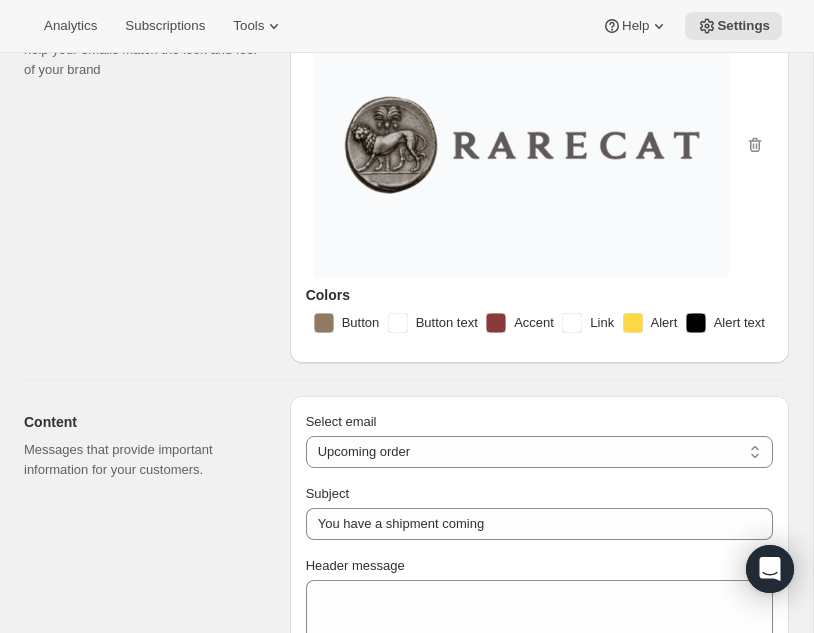 scroll, scrollTop: 150, scrollLeft: 0, axis: vertical 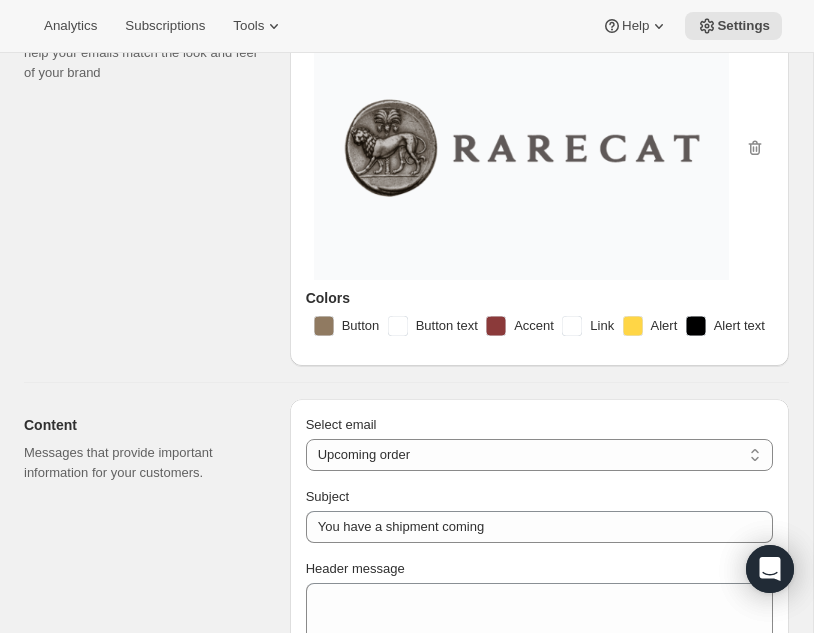 click on "Link" at bounding box center (602, 326) 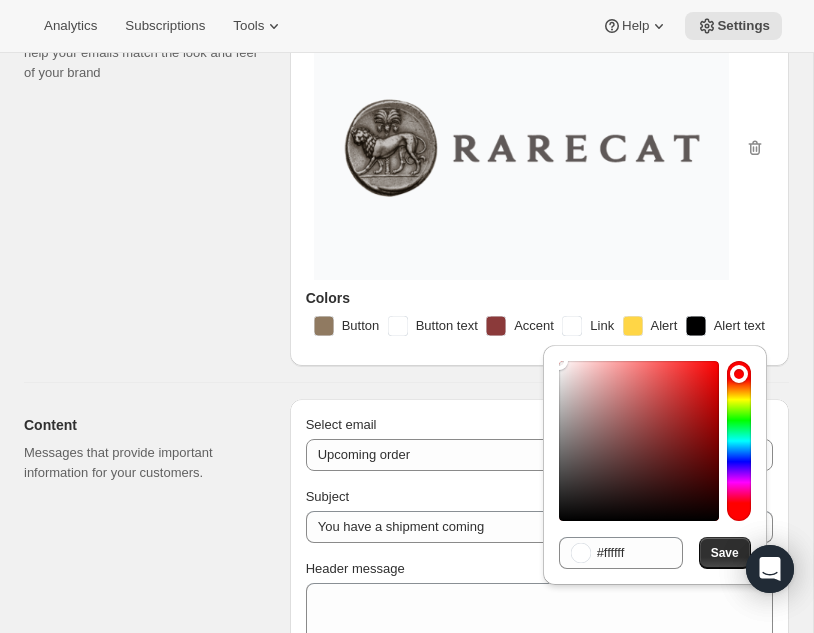 click on "Logo Colors Button Button text Accent Link Alert Alert text" at bounding box center [539, 172] 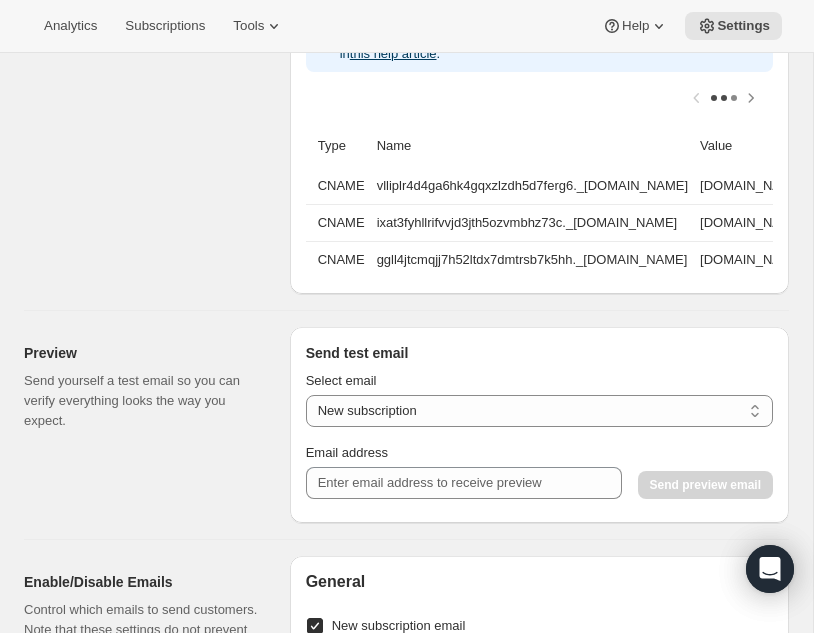 scroll, scrollTop: 1546, scrollLeft: 0, axis: vertical 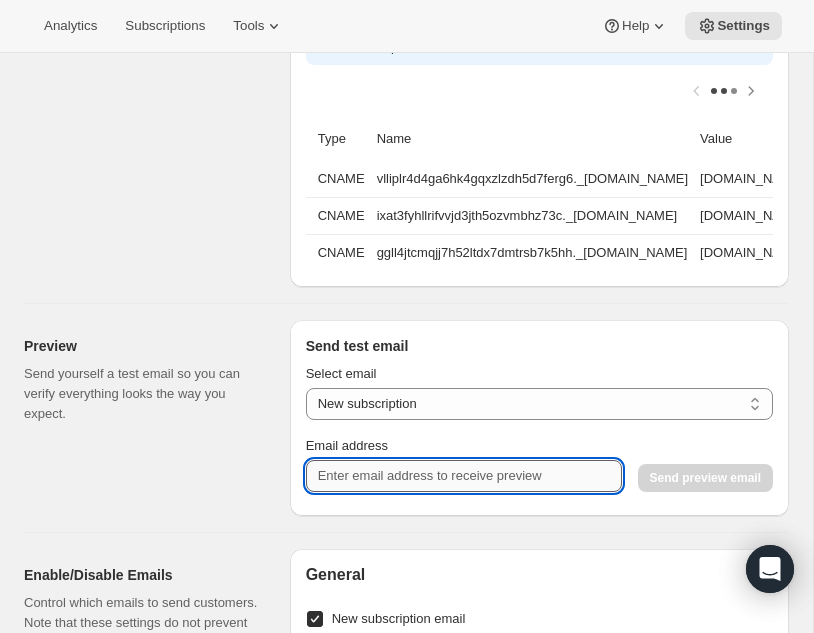 click on "Email address" at bounding box center [464, 476] 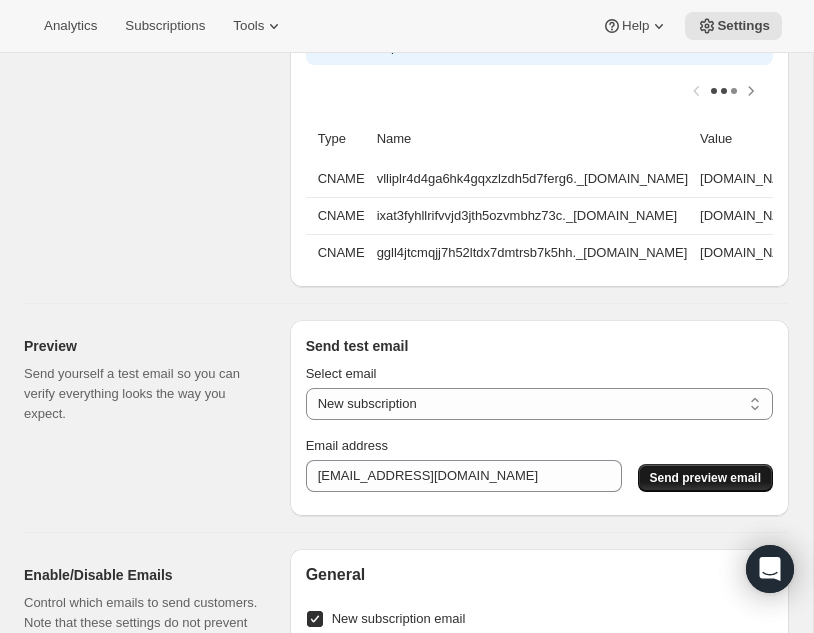 click on "Send preview email" at bounding box center (705, 478) 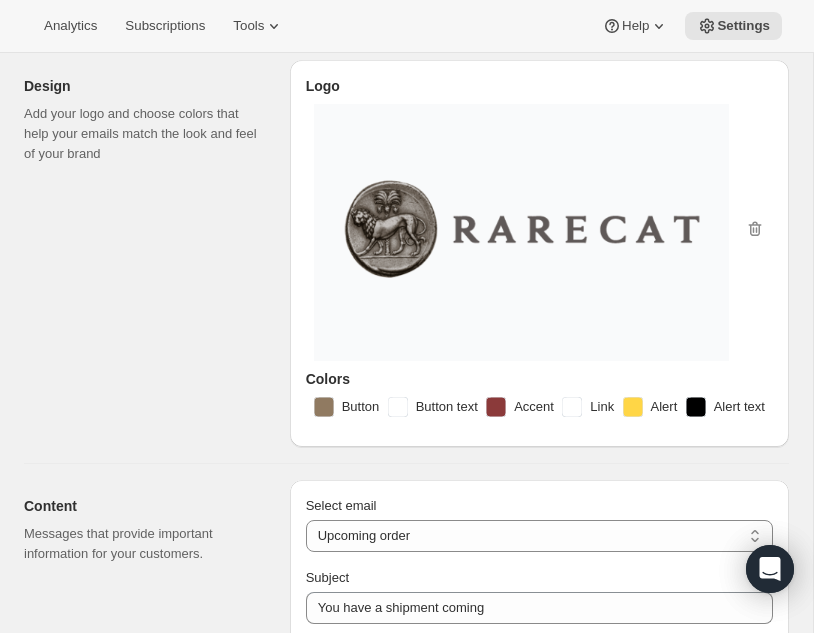 scroll, scrollTop: 0, scrollLeft: 0, axis: both 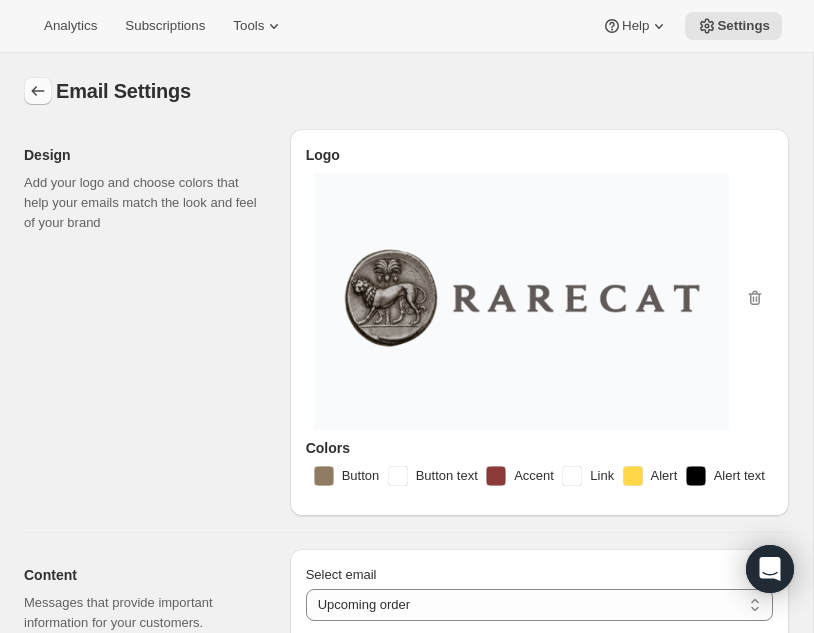 click 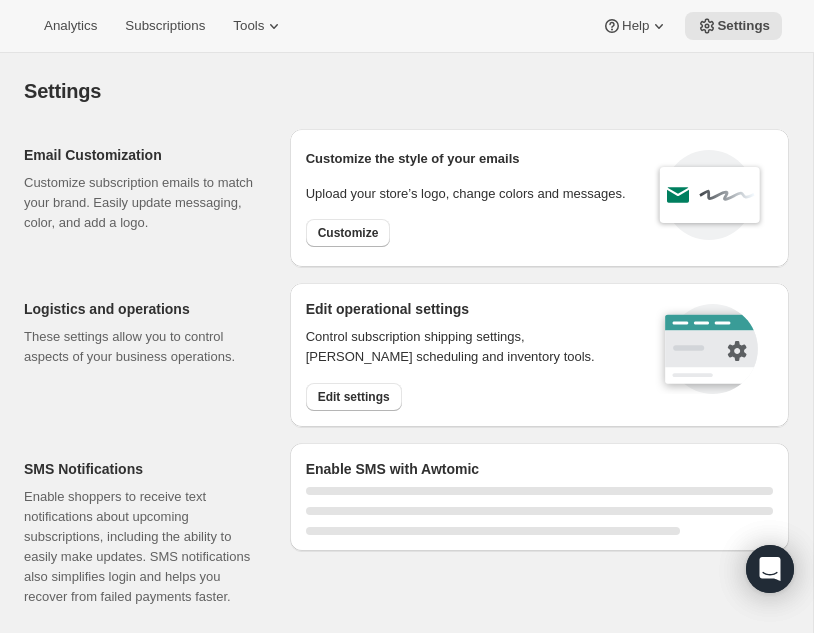 select on "22:00" 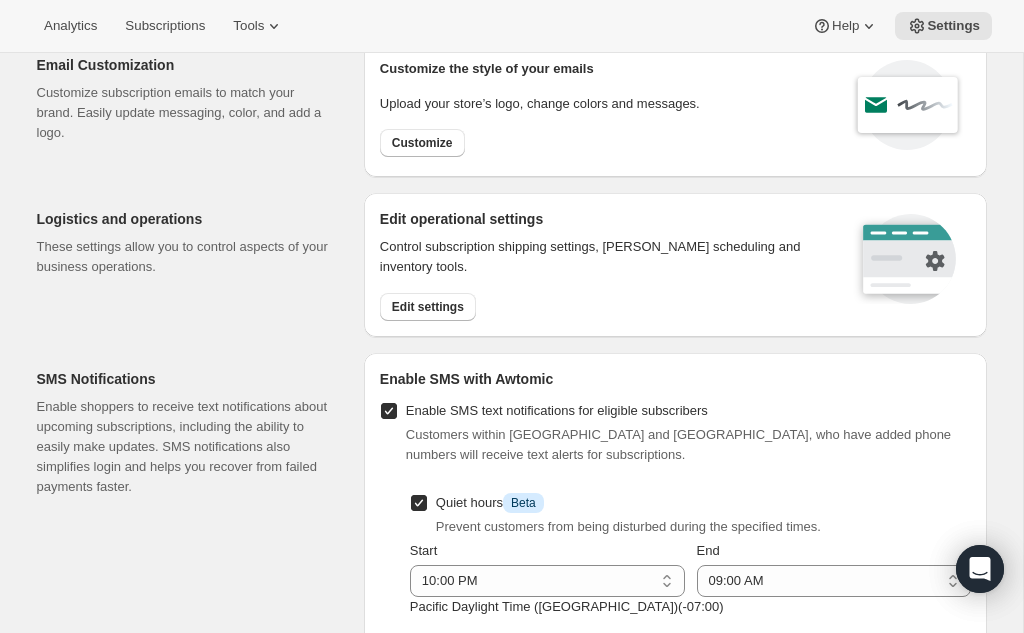 scroll, scrollTop: 89, scrollLeft: 0, axis: vertical 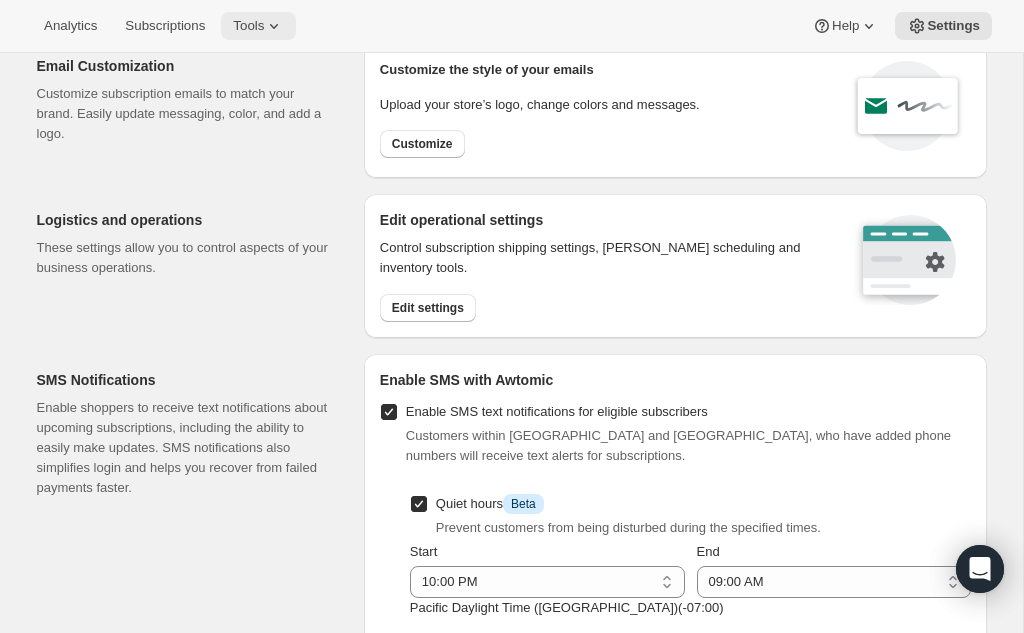click on "Tools" at bounding box center (248, 26) 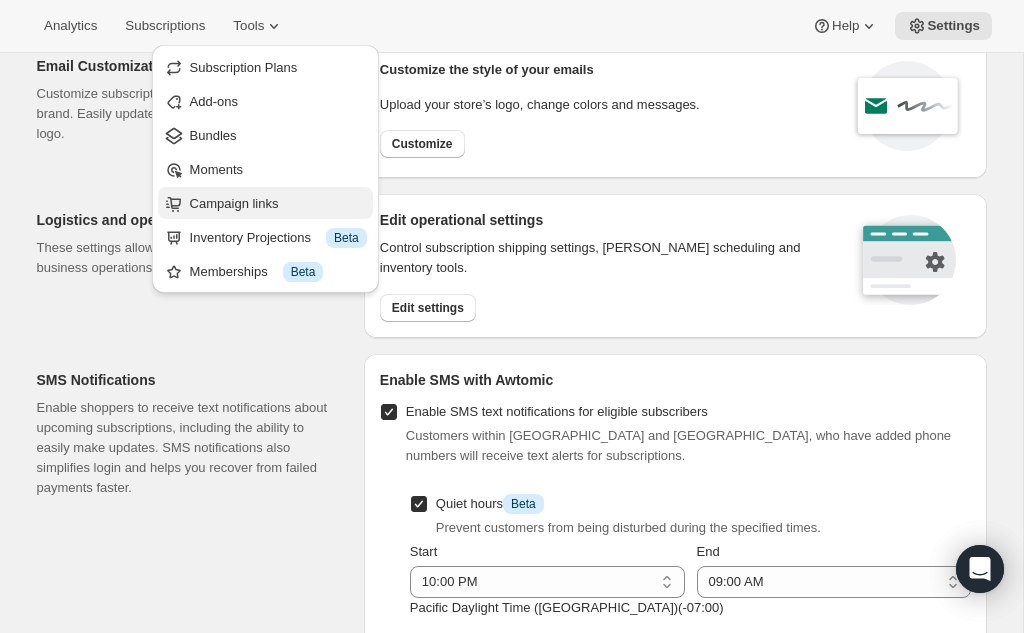 click on "Campaign links" at bounding box center [234, 203] 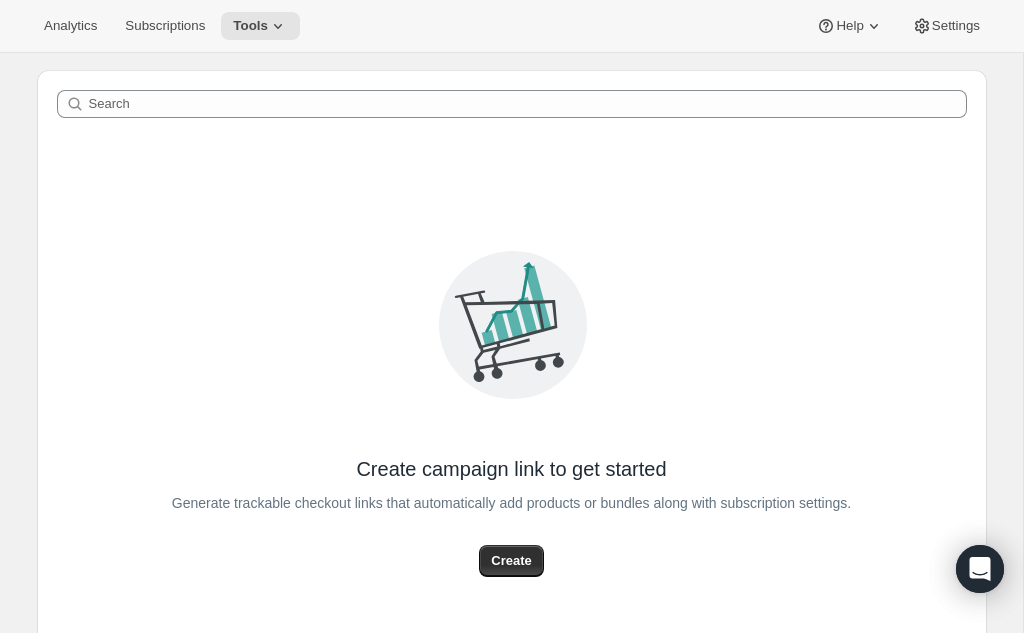scroll, scrollTop: 119, scrollLeft: 0, axis: vertical 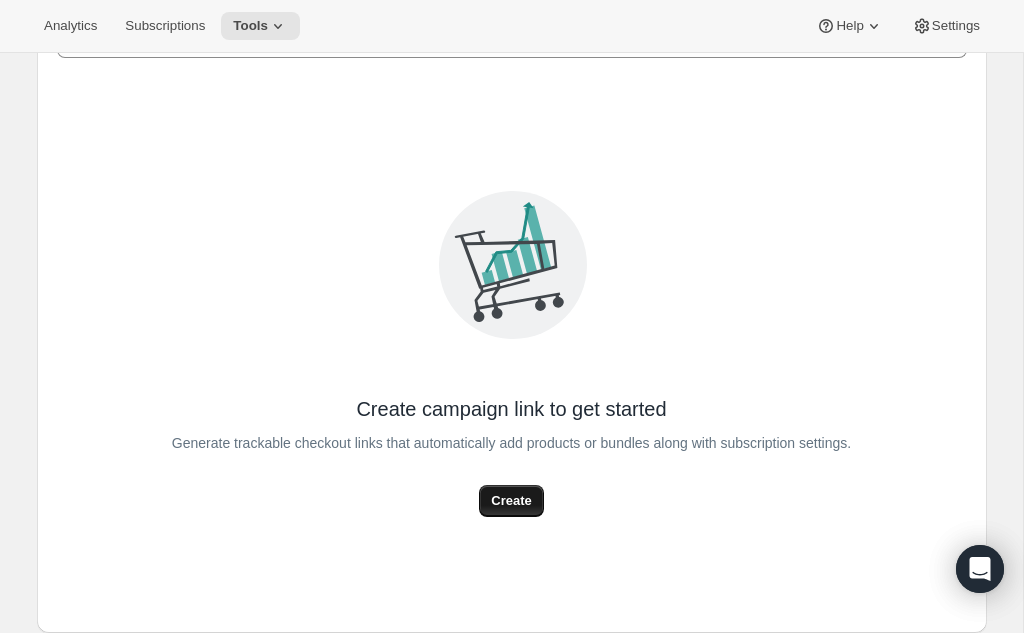 click on "Create" at bounding box center [511, 501] 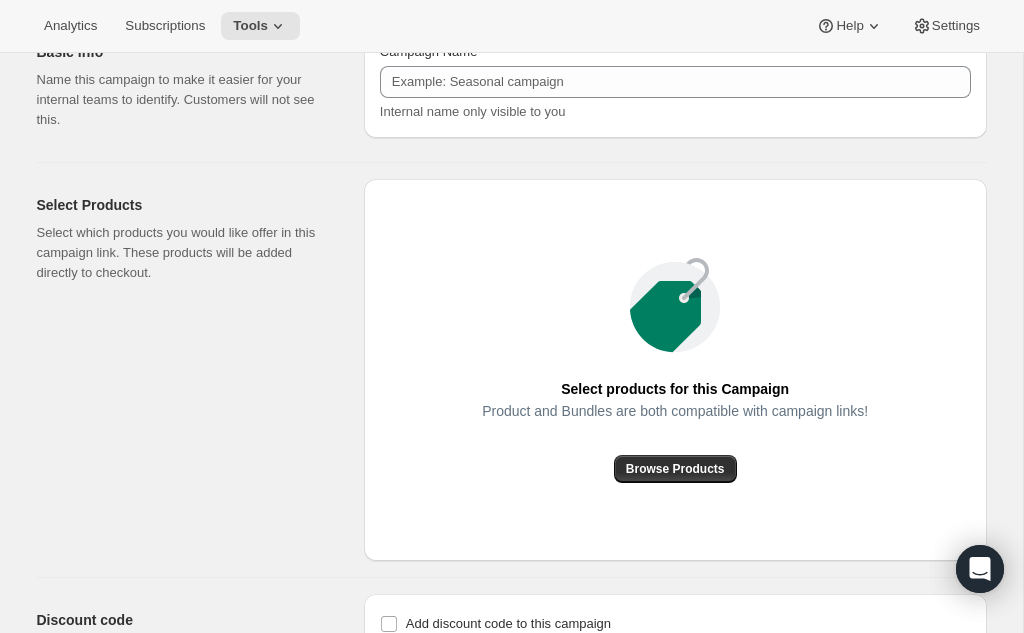 scroll, scrollTop: 19, scrollLeft: 0, axis: vertical 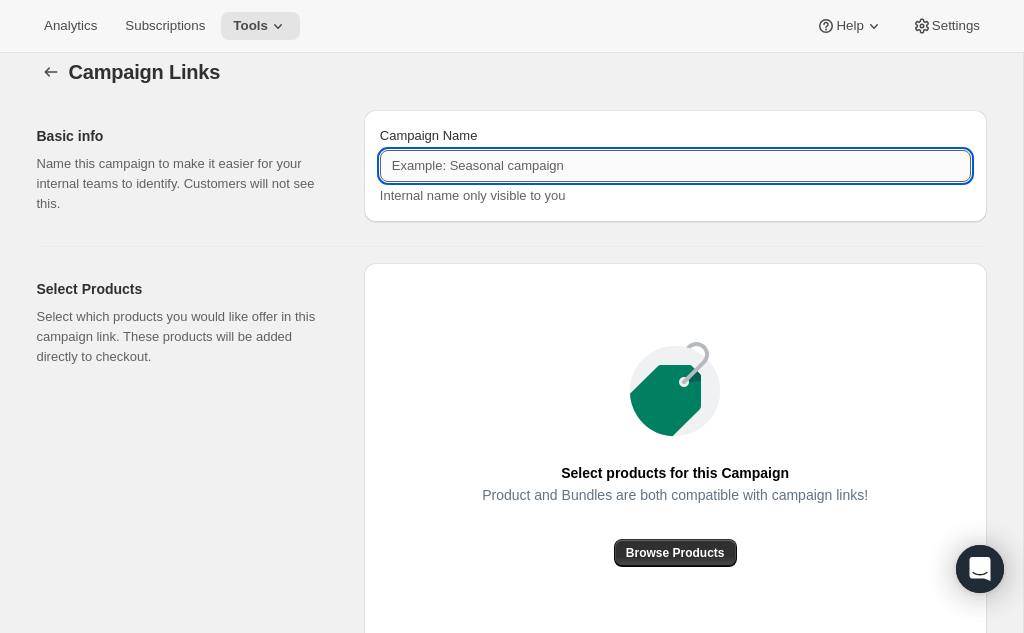 click on "Campaign Name" at bounding box center (675, 166) 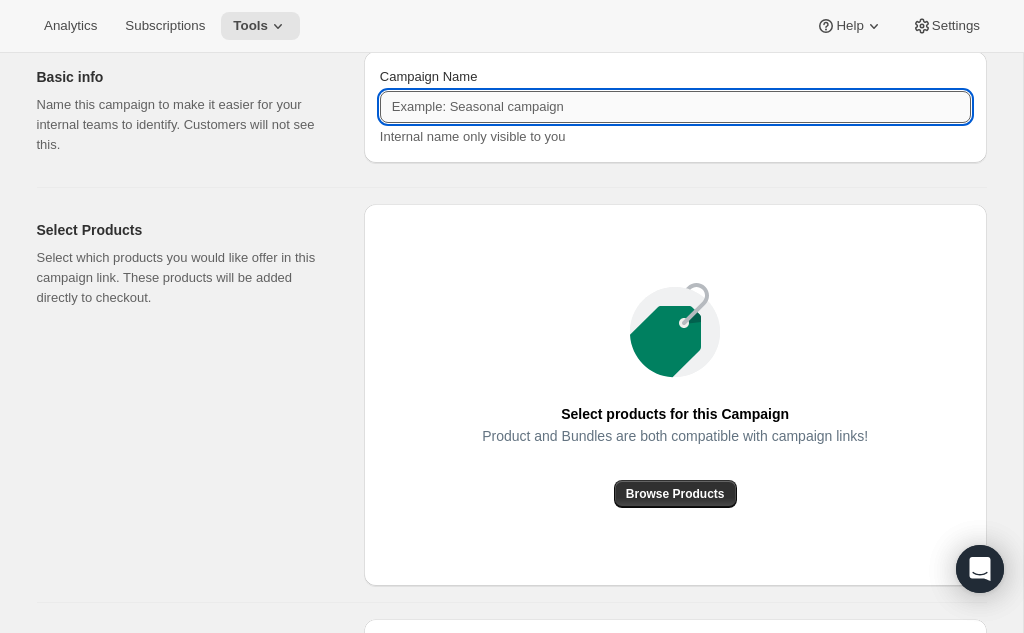 scroll, scrollTop: 87, scrollLeft: 0, axis: vertical 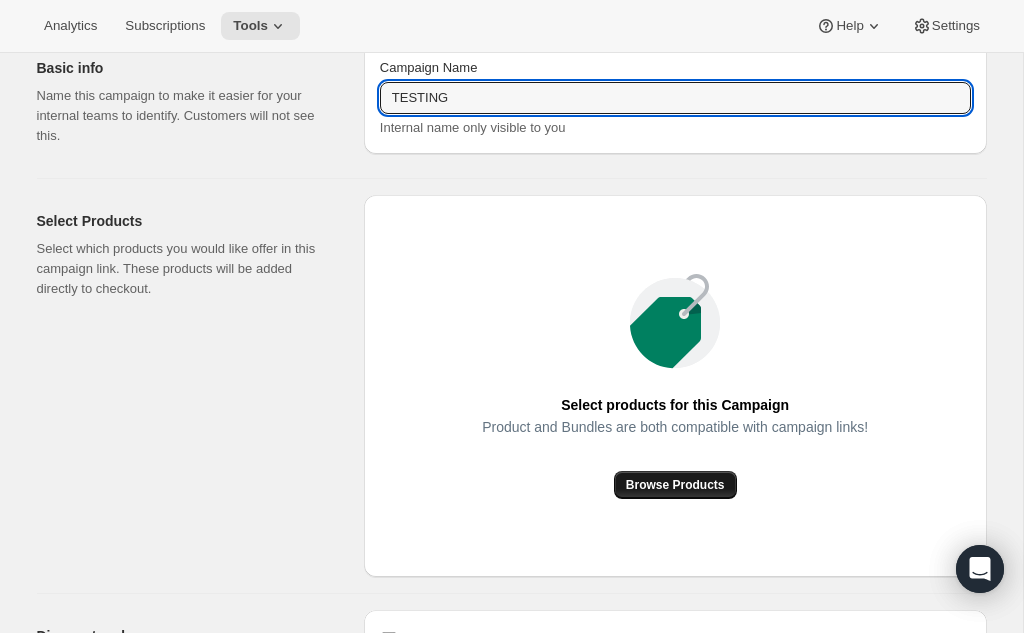 type on "TESTING" 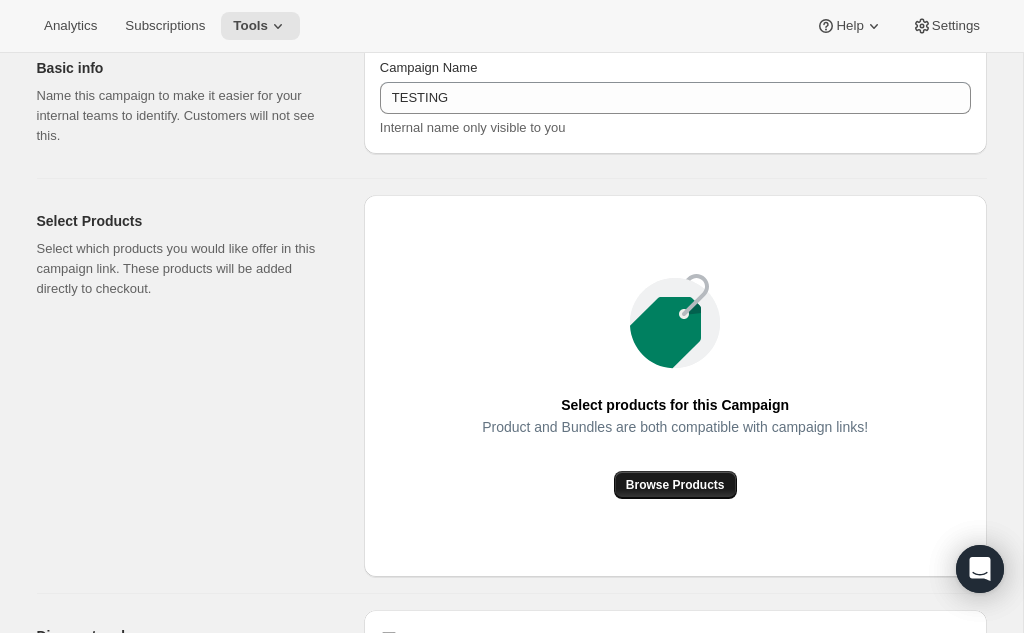 click on "Browse Products" at bounding box center [675, 485] 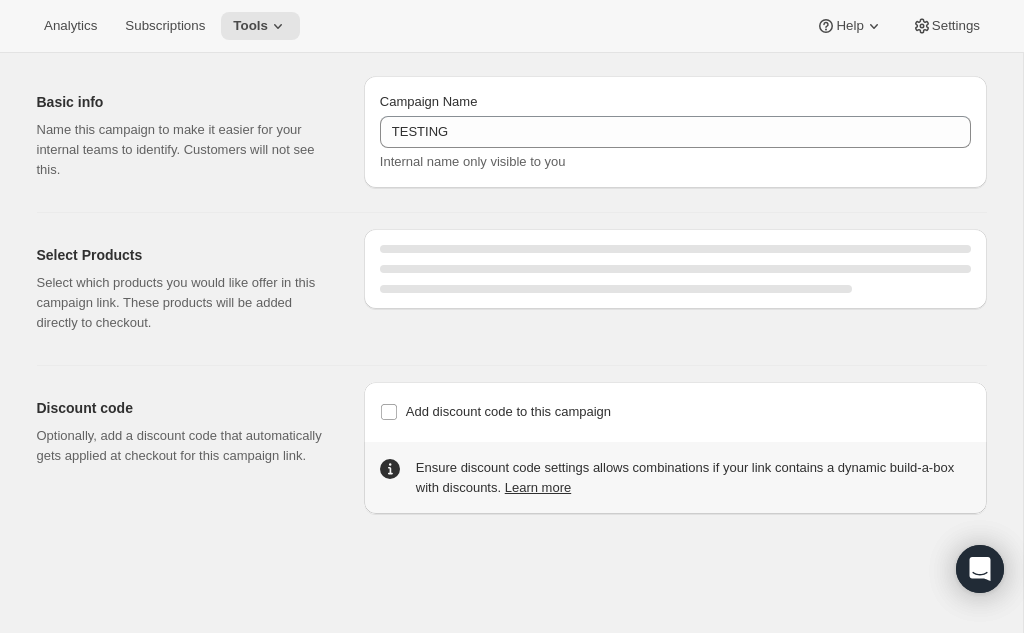 scroll, scrollTop: 87, scrollLeft: 0, axis: vertical 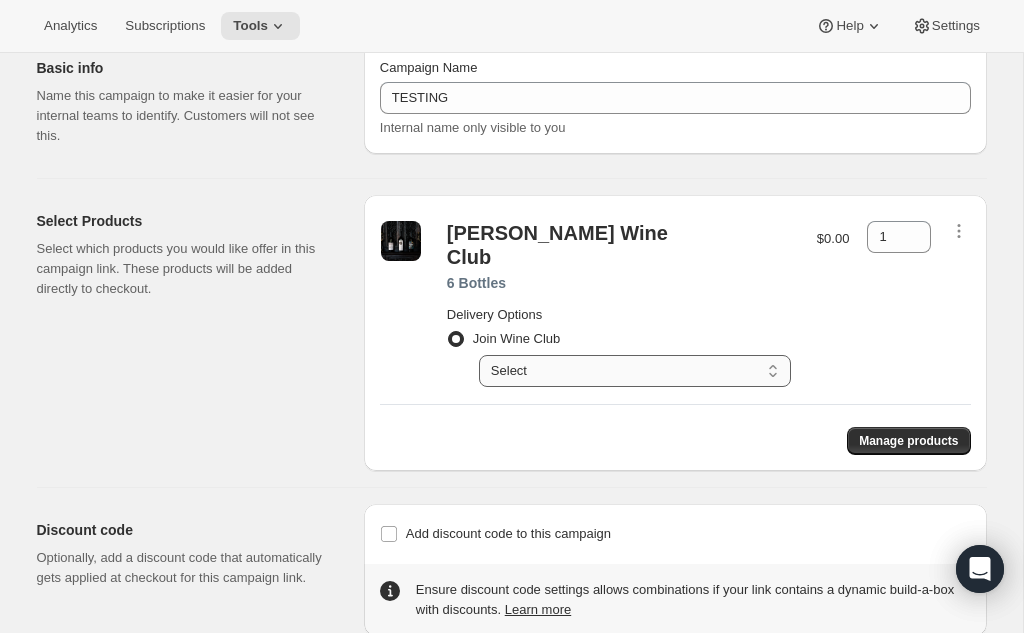 click on "Select Delivery every spring & fall" at bounding box center [635, 371] 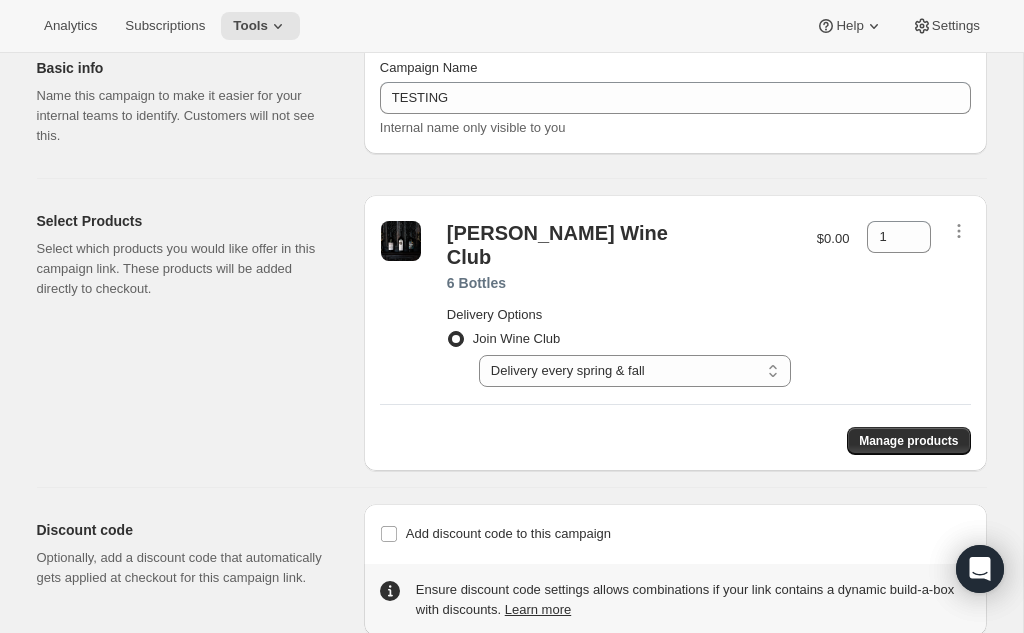 click on "Audrey Wine Club 6 Bottles Delivery Options Join Wine Club Select Delivery every spring & fall Delivery every spring & fall $0.00 1 Manage products" at bounding box center [675, 333] 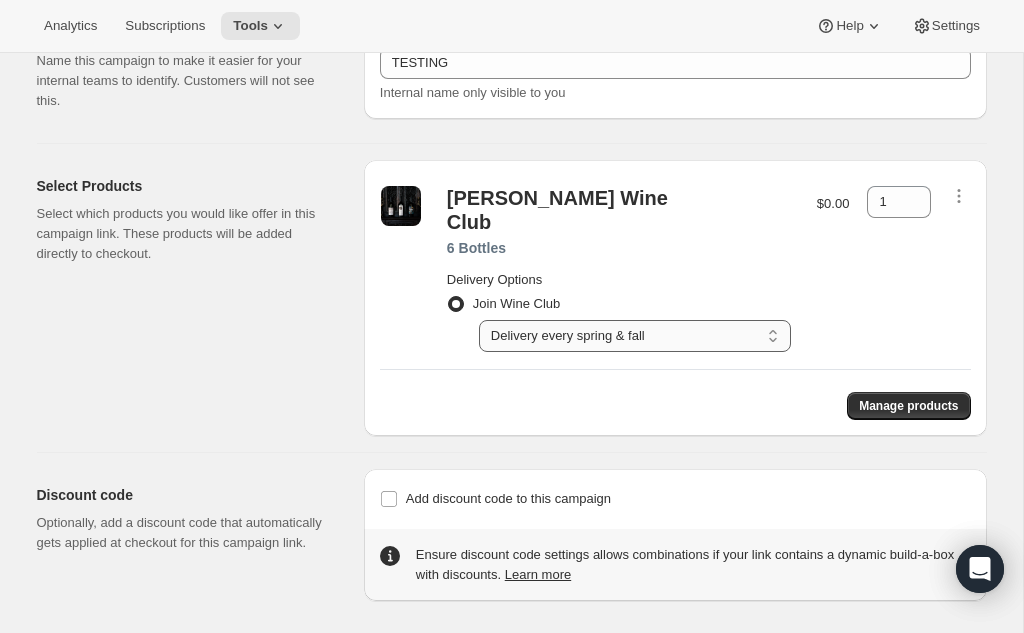 scroll, scrollTop: 130, scrollLeft: 0, axis: vertical 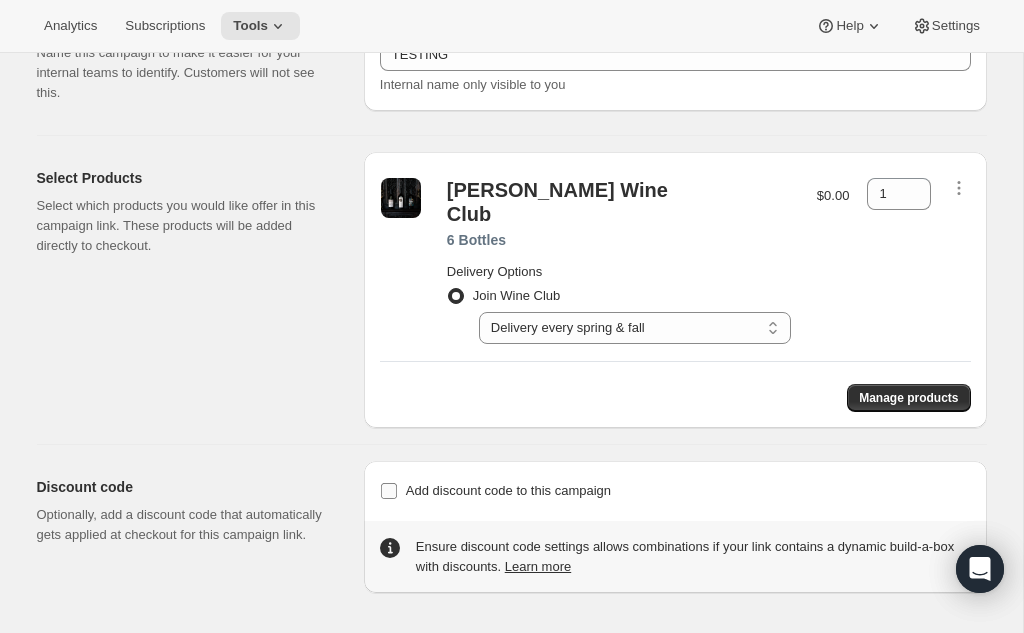 click on "Add discount code to this campaign" at bounding box center (508, 490) 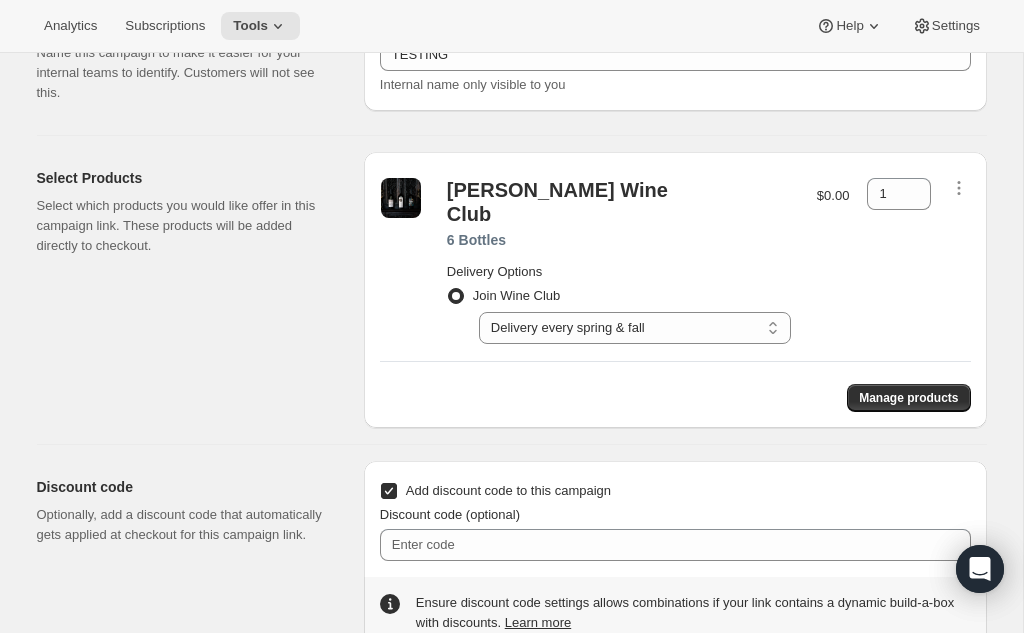click on "Add discount code to this campaign" at bounding box center (508, 490) 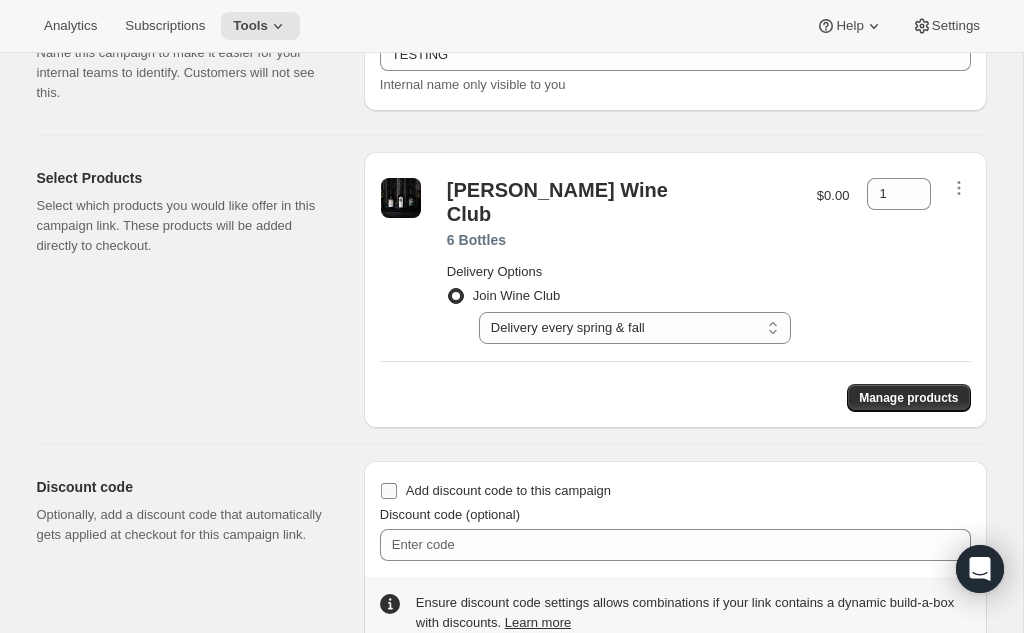 checkbox on "false" 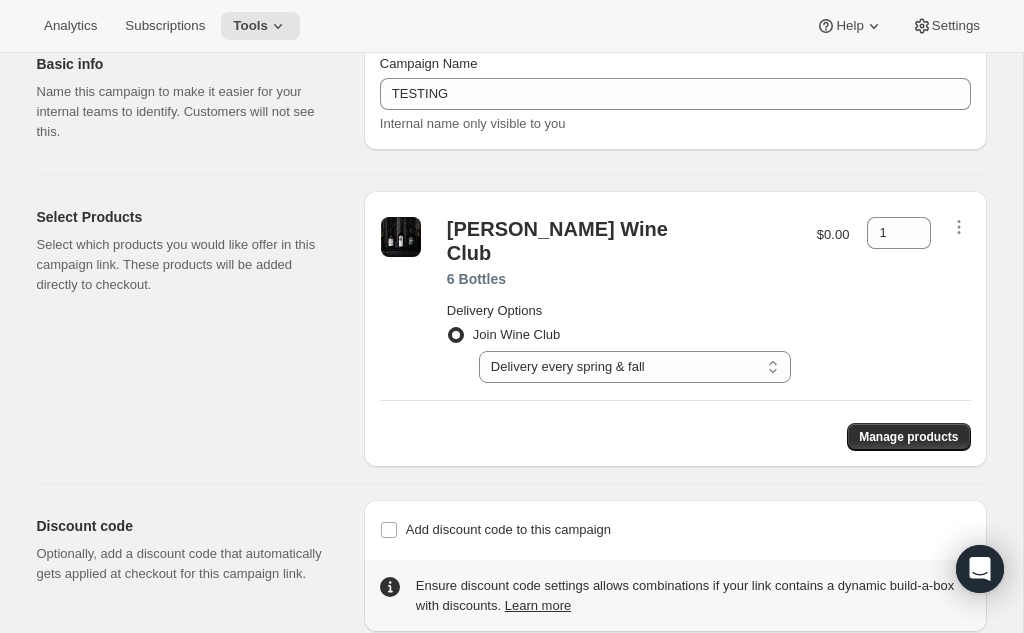 scroll, scrollTop: 60, scrollLeft: 0, axis: vertical 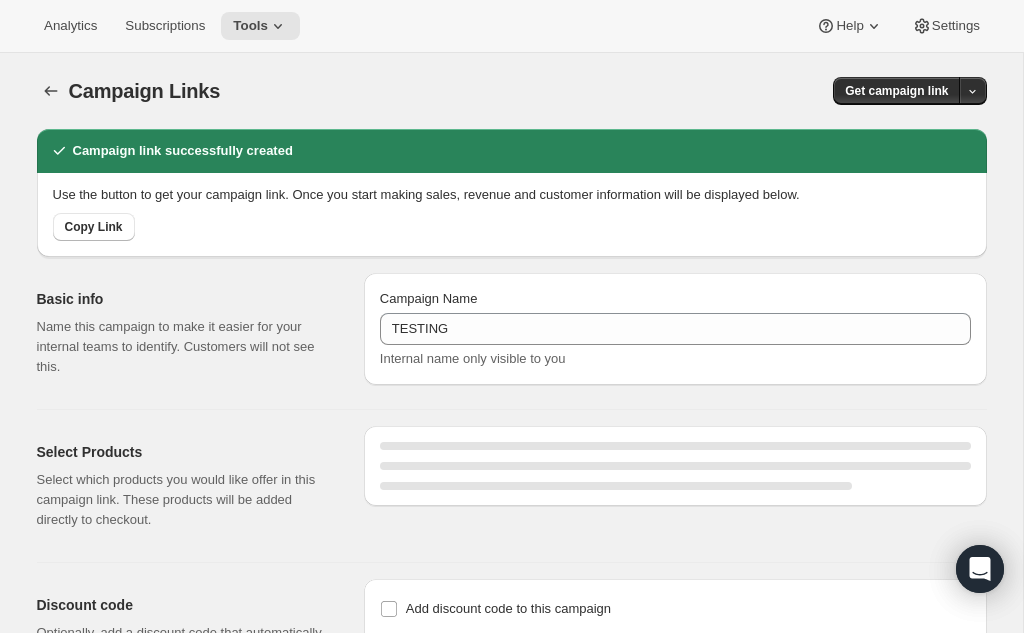 select on "gid://shopify/SellingPlan/691926172016" 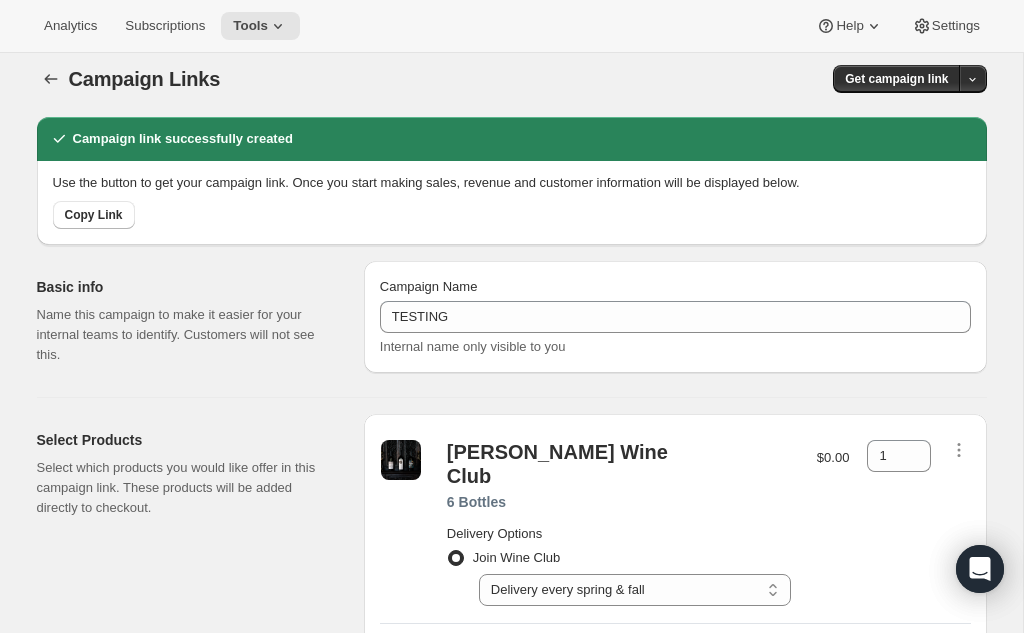 scroll, scrollTop: 0, scrollLeft: 0, axis: both 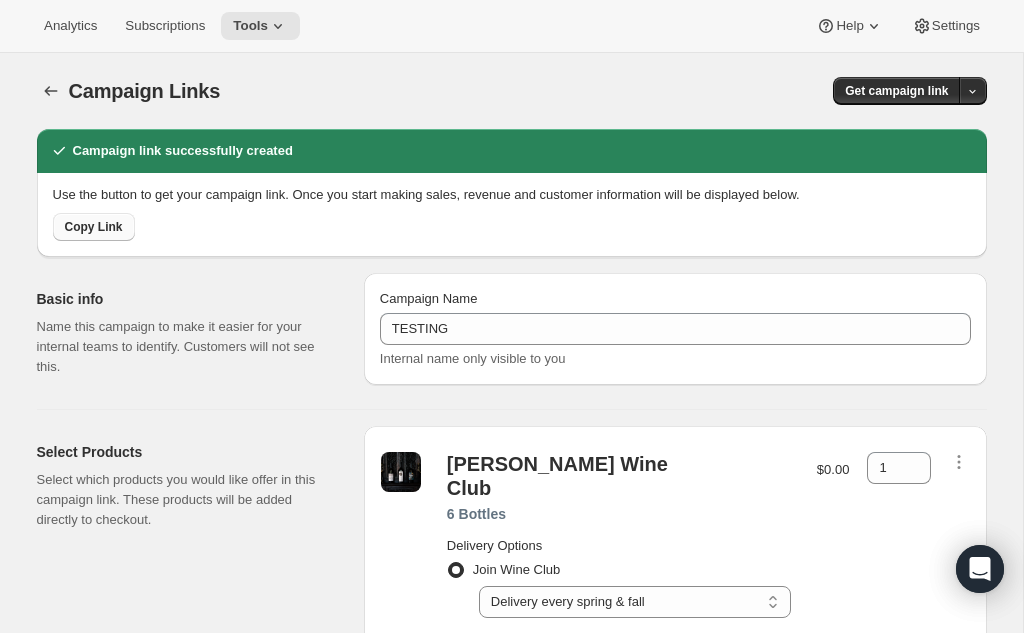 click on "Copy Link" at bounding box center (94, 227) 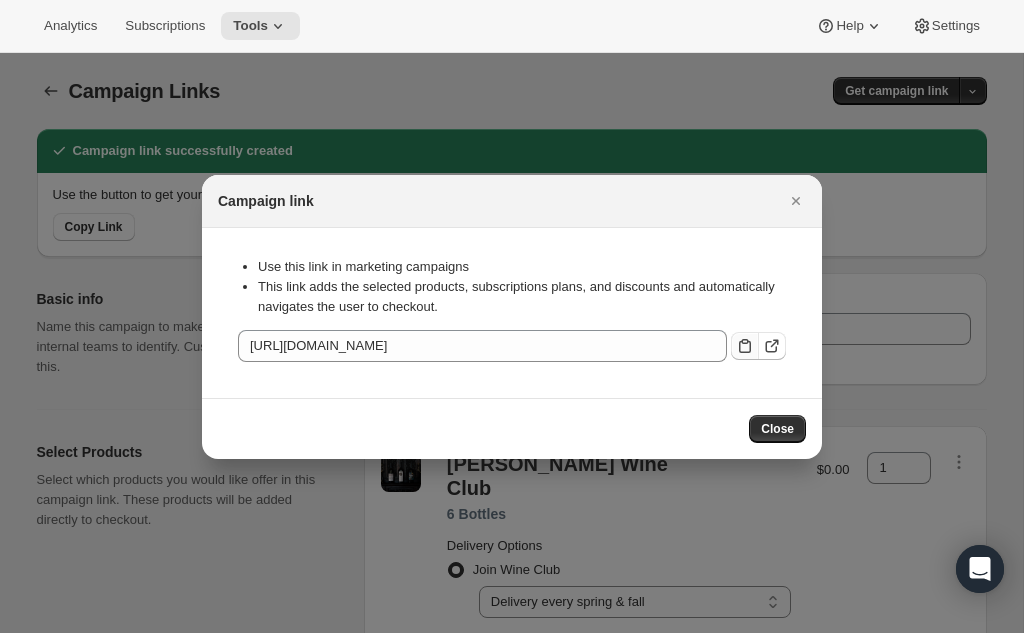 click 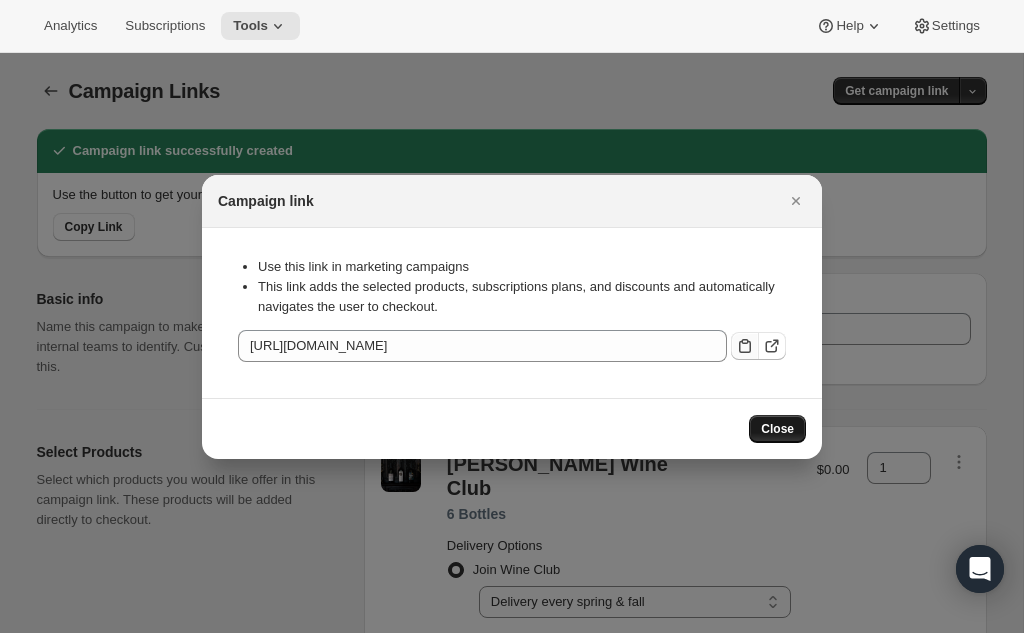 click on "Close" at bounding box center (777, 429) 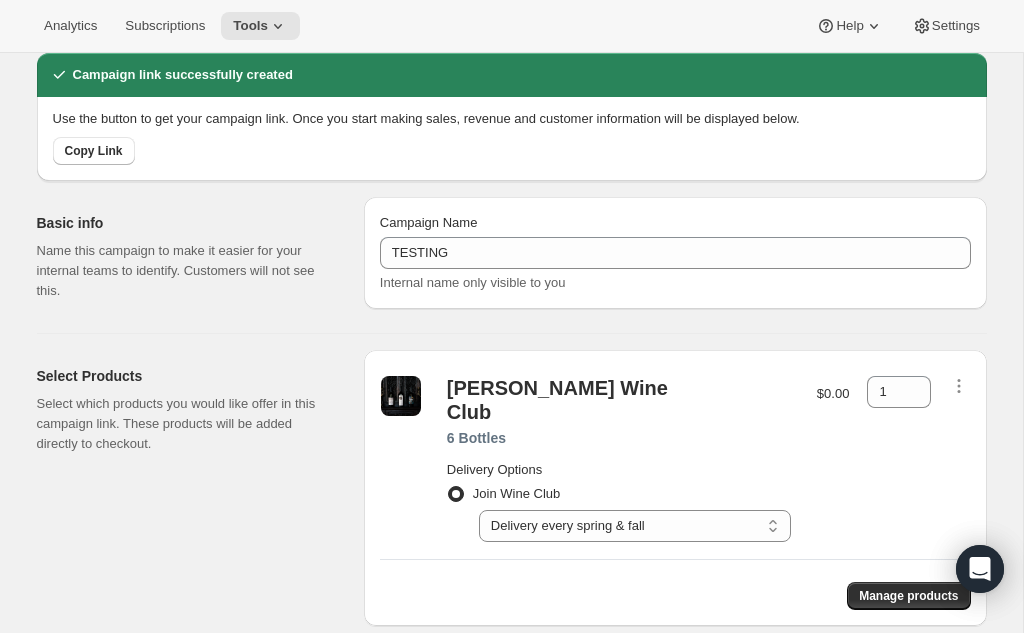 scroll, scrollTop: 0, scrollLeft: 0, axis: both 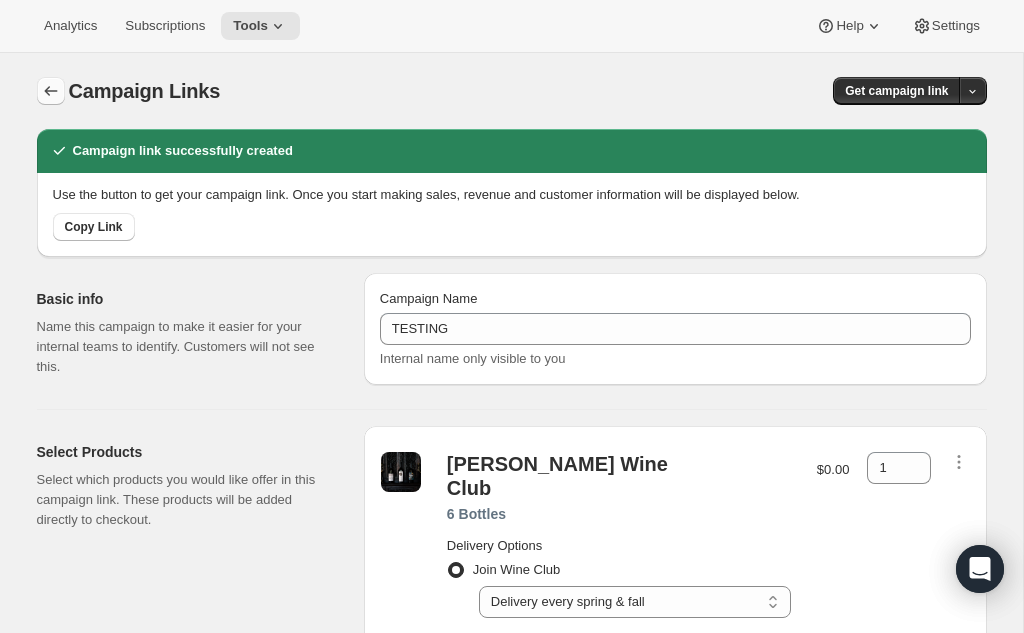 click 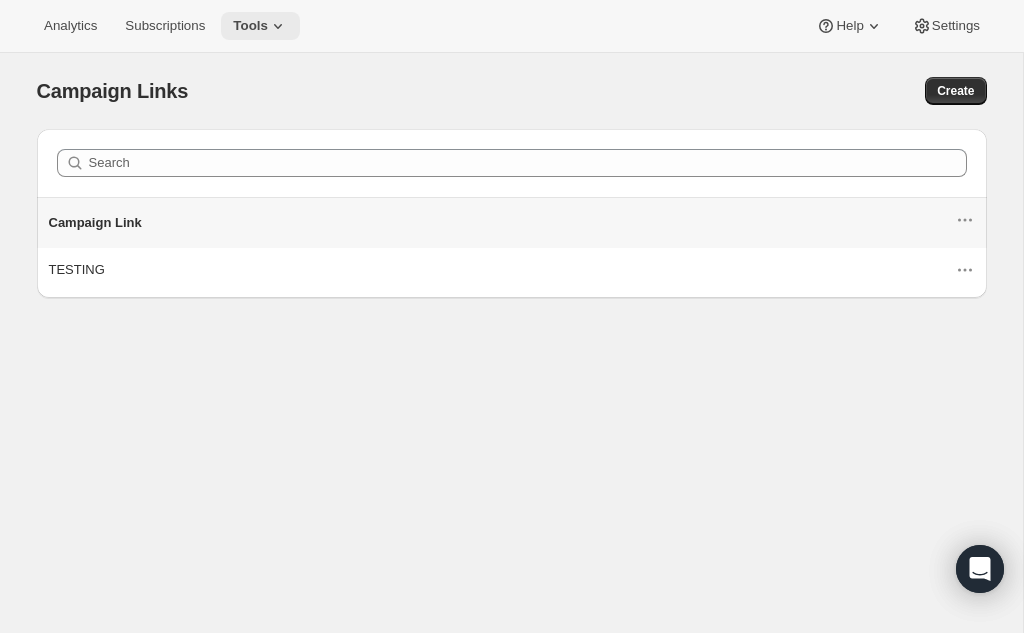 click 